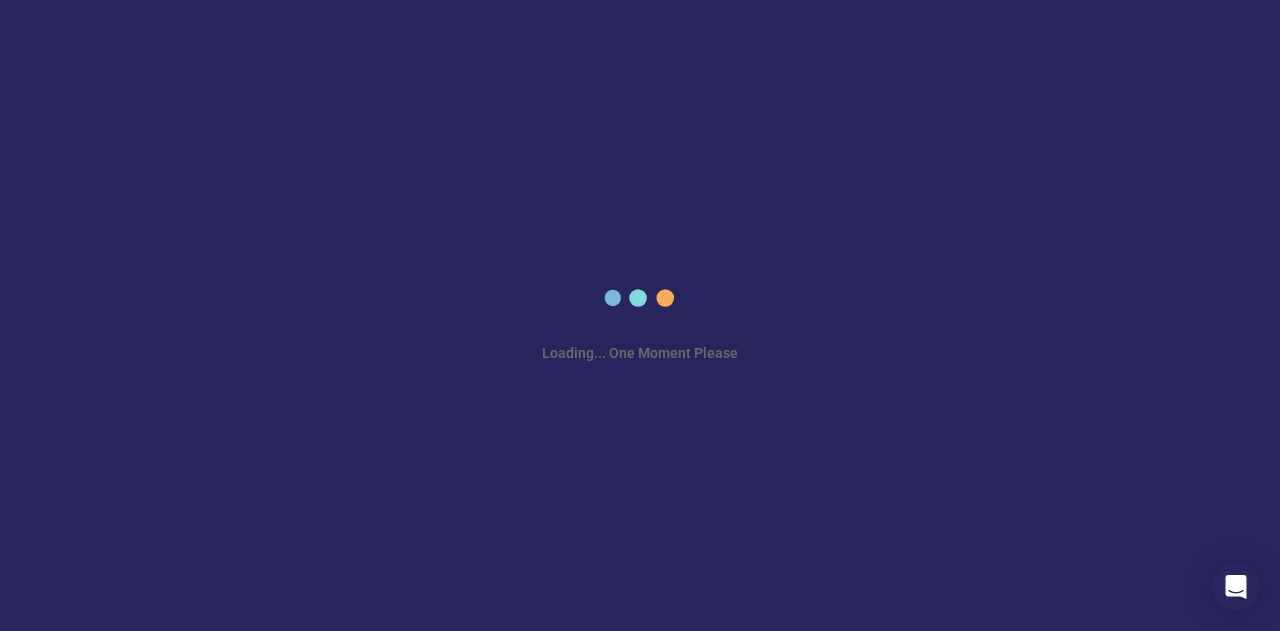 scroll, scrollTop: 0, scrollLeft: 0, axis: both 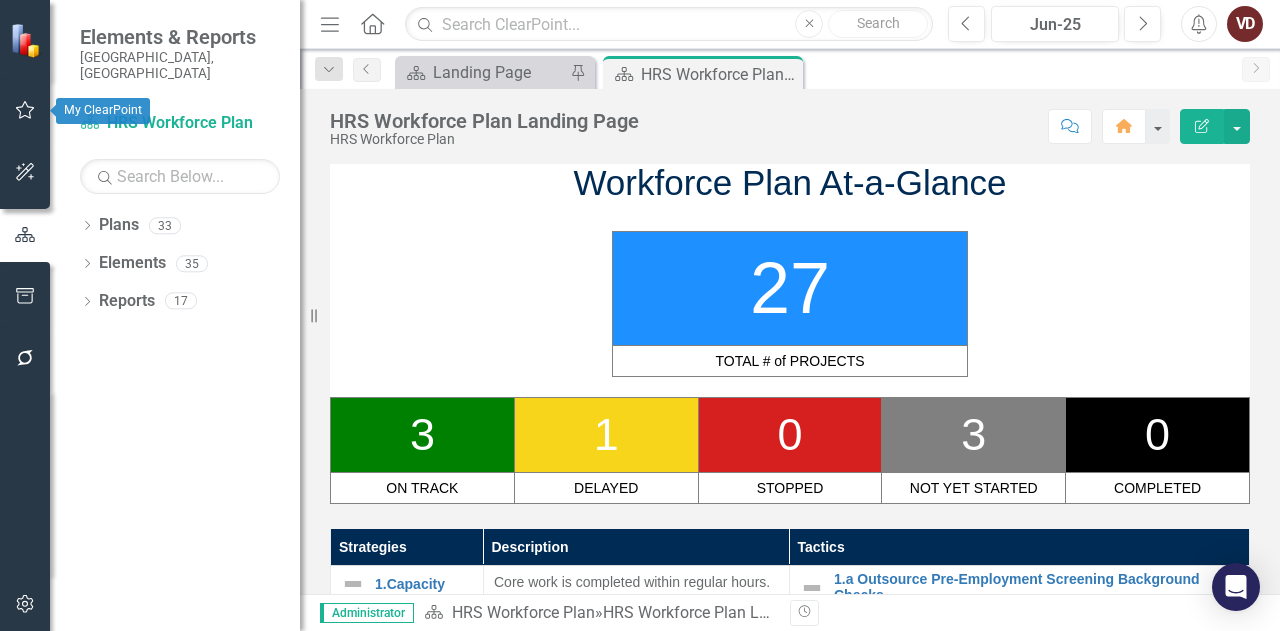 click 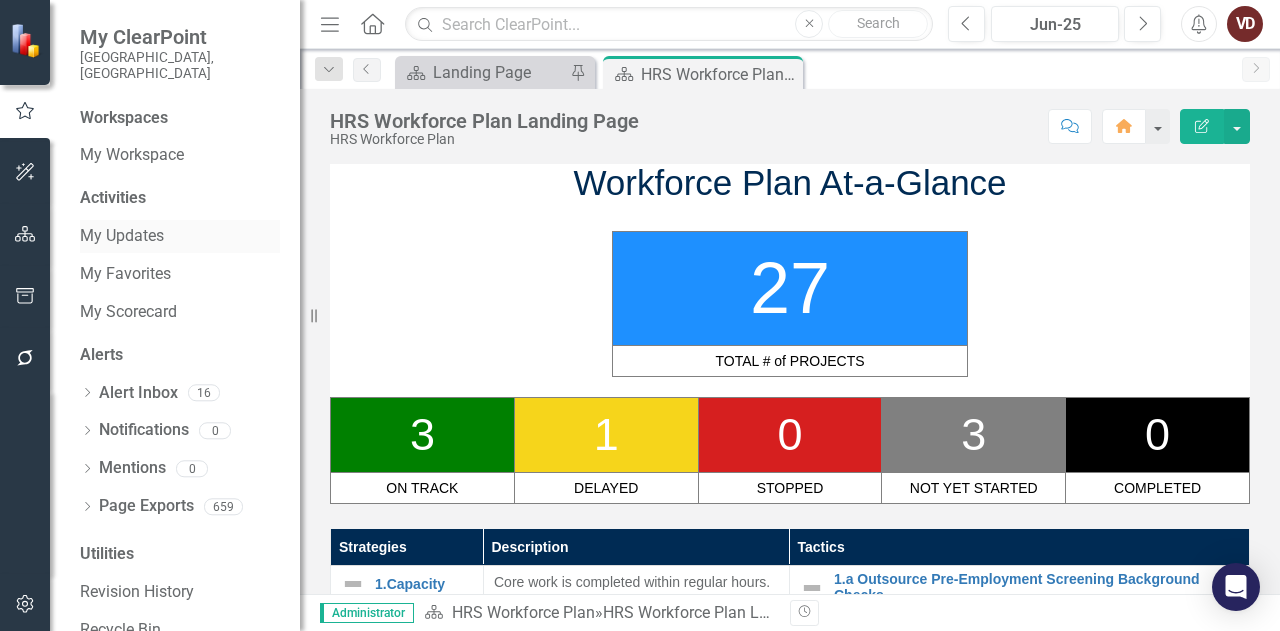 click on "My Updates" at bounding box center (180, 236) 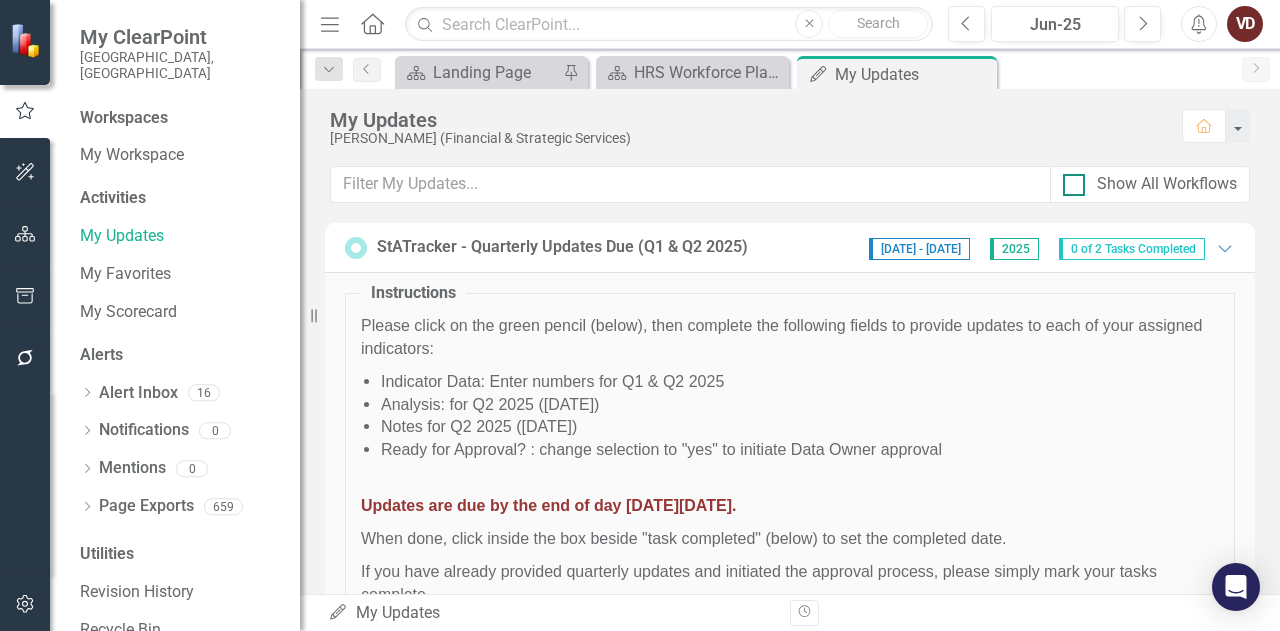 click at bounding box center (1074, 185) 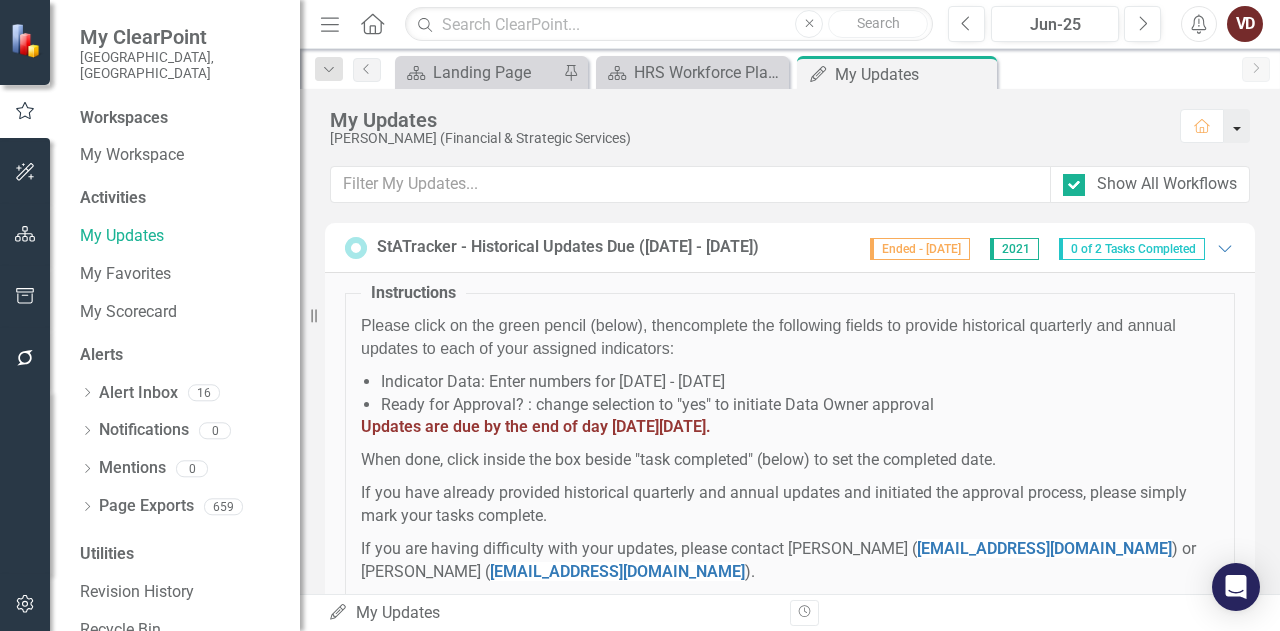 click at bounding box center [1237, 126] 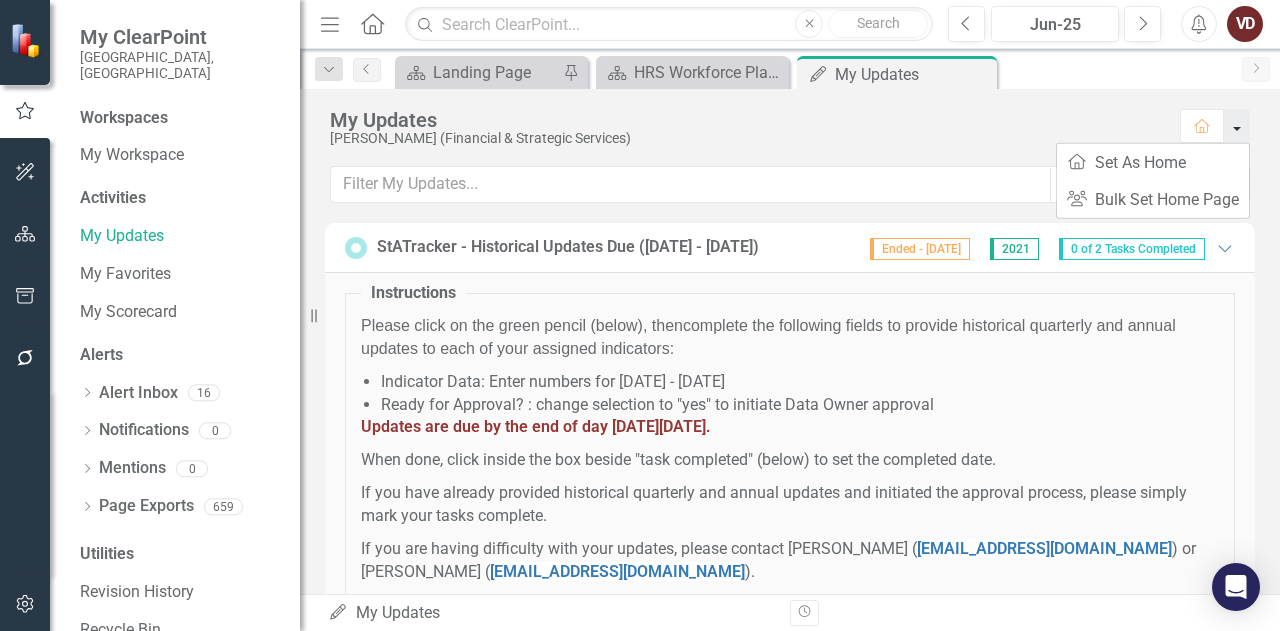 click at bounding box center (1237, 126) 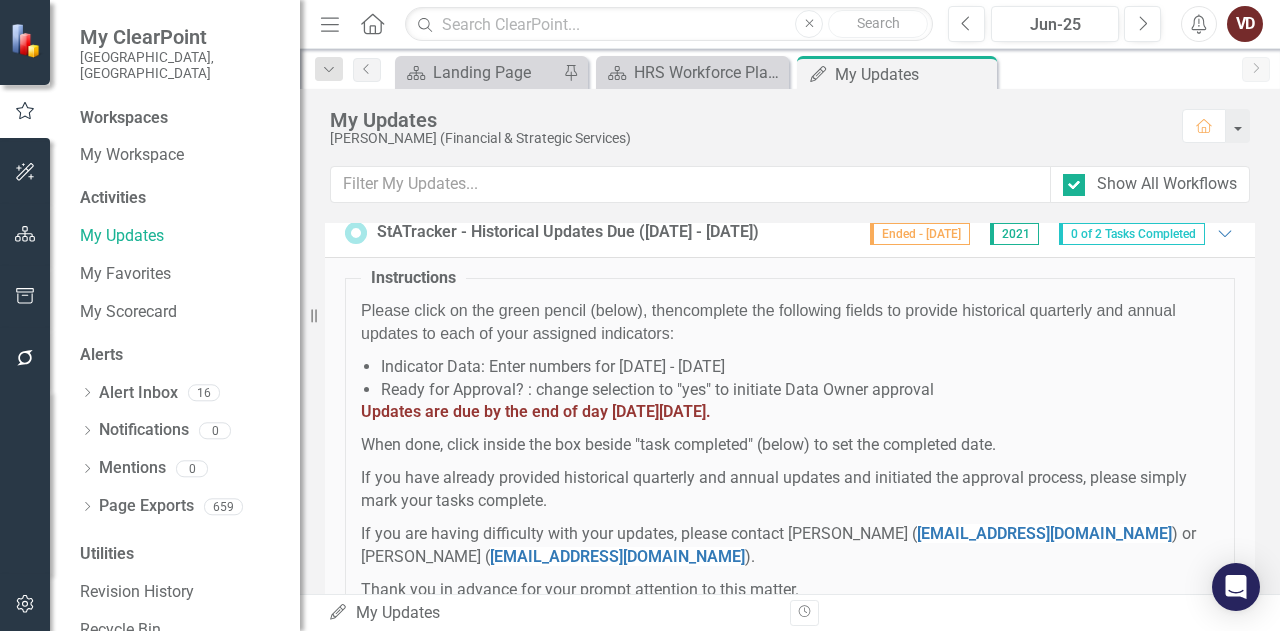 scroll, scrollTop: 0, scrollLeft: 0, axis: both 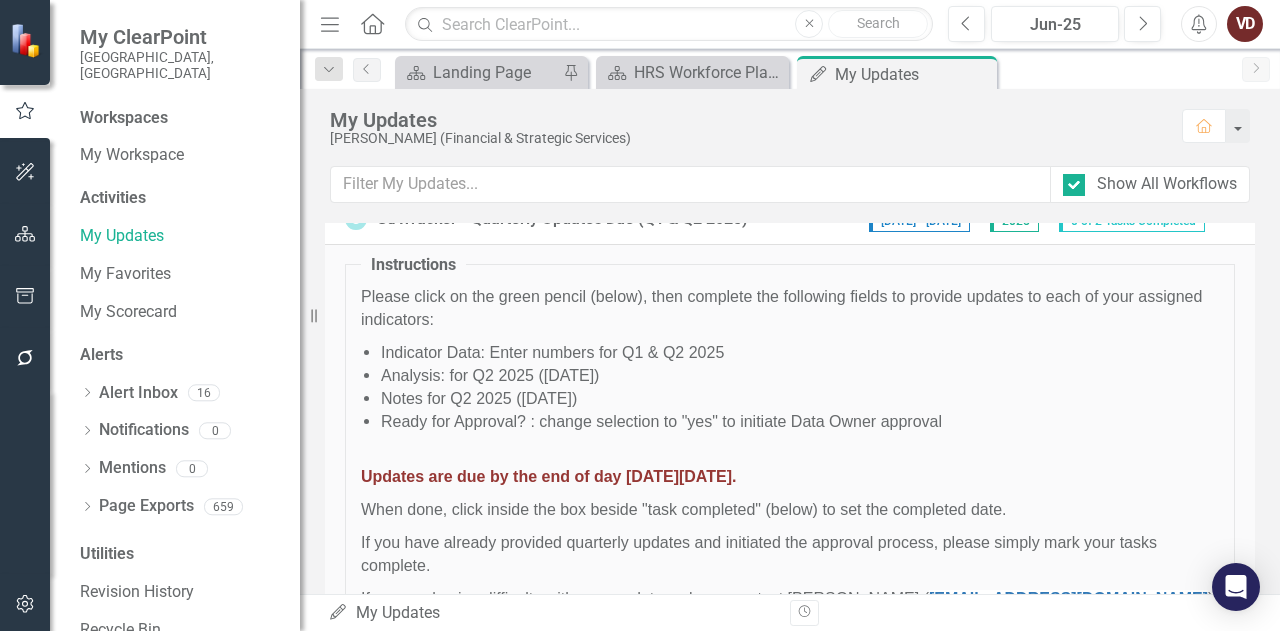 click on "StATracker - Quarterly Updates Due (Q1 & Q2 2025)" at bounding box center [562, 219] 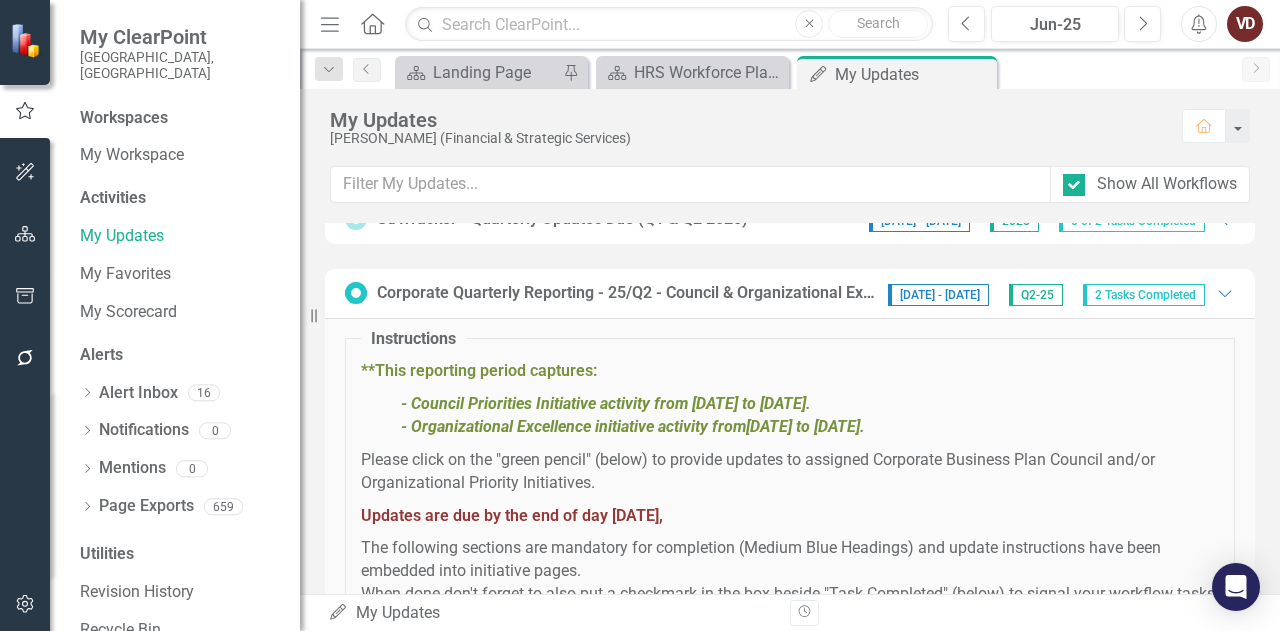 click on "StATracker - Quarterly Updates Due (Q1 & Q2 2025)" at bounding box center (562, 219) 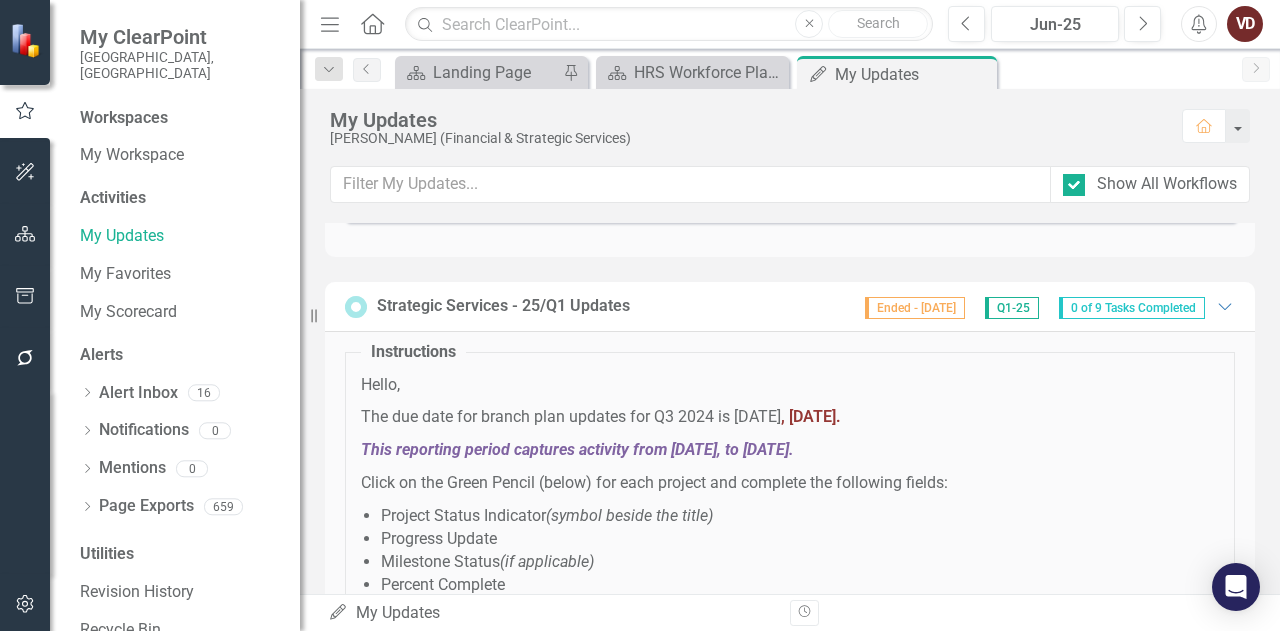 scroll, scrollTop: 22744, scrollLeft: 0, axis: vertical 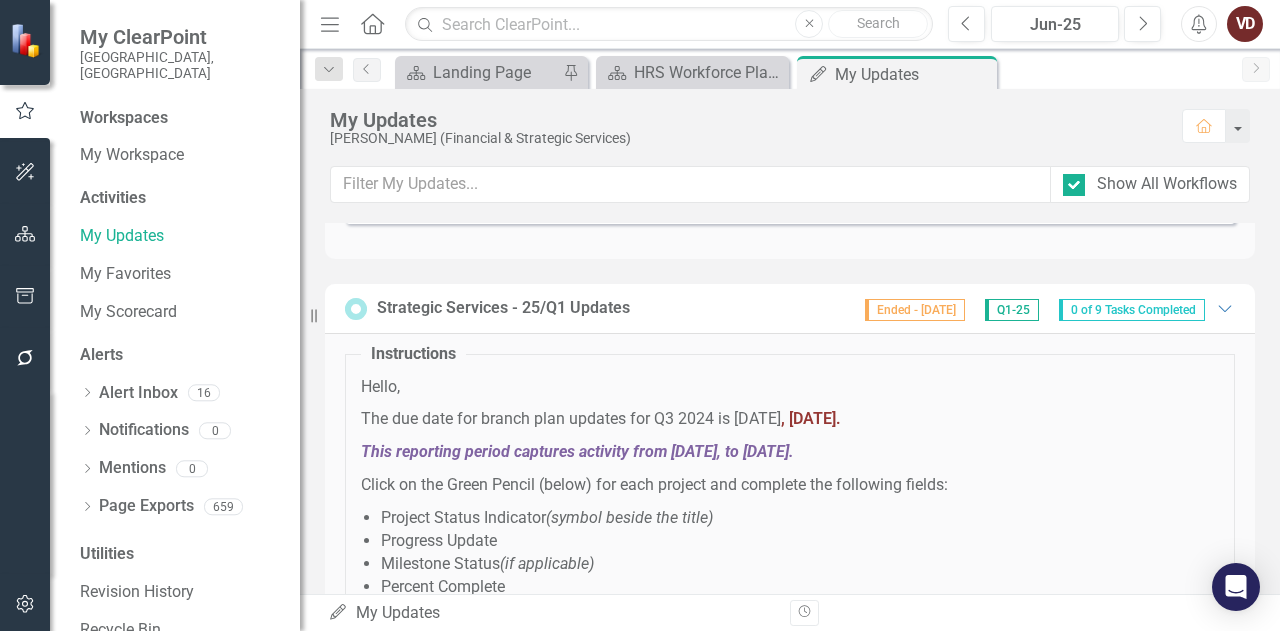 click on "Strategic Services - 25/Q1 Updates" at bounding box center [503, 308] 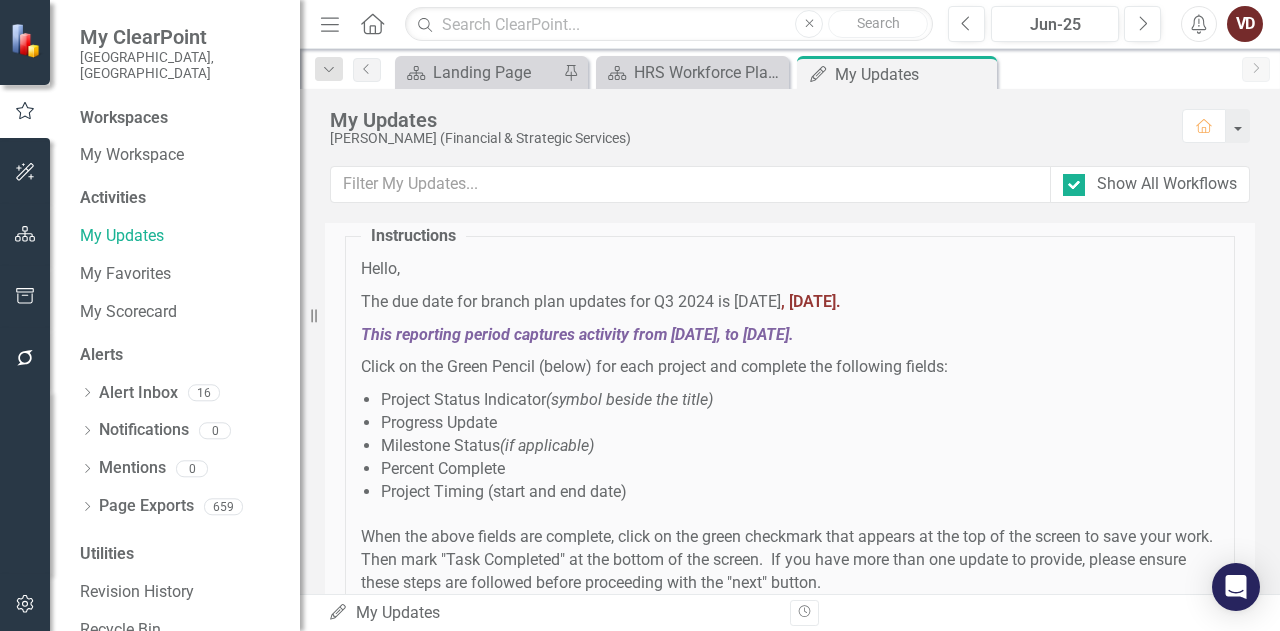 scroll, scrollTop: 21954, scrollLeft: 0, axis: vertical 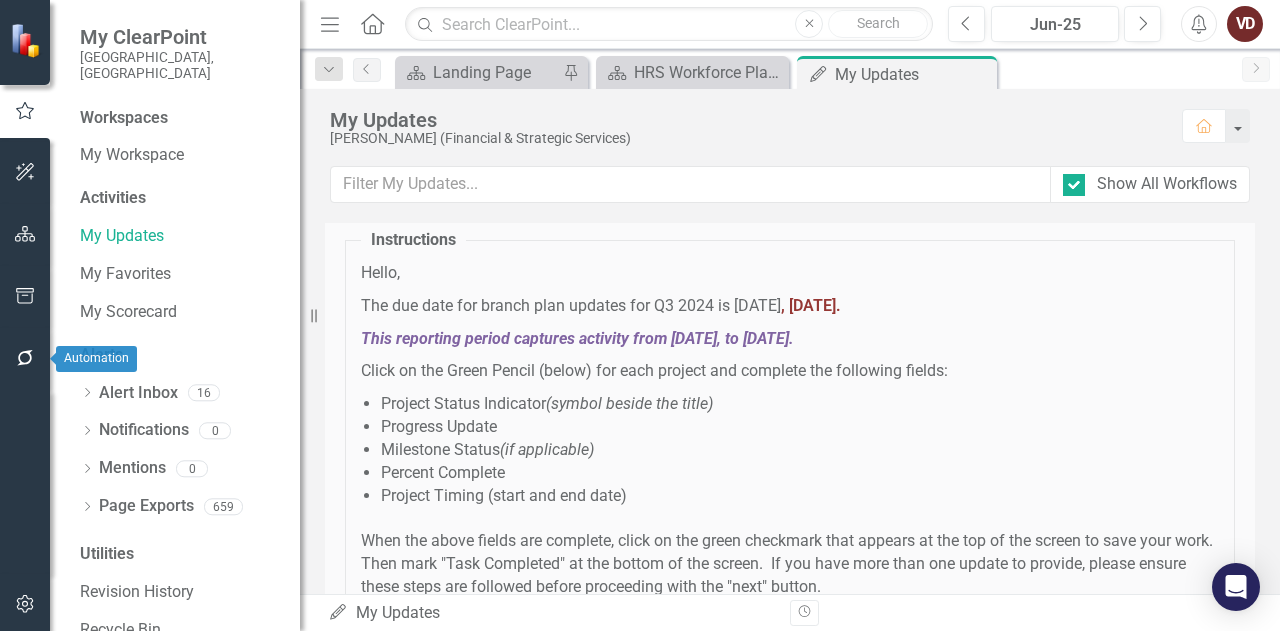 click 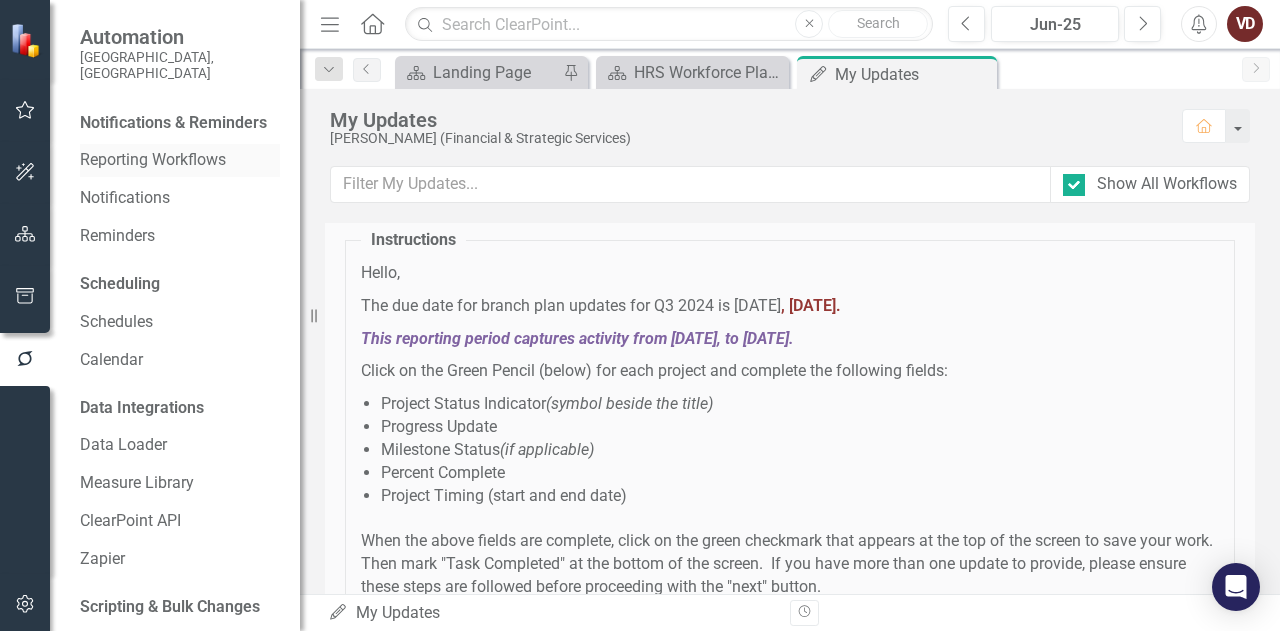 click on "Reporting Workflows" at bounding box center (180, 160) 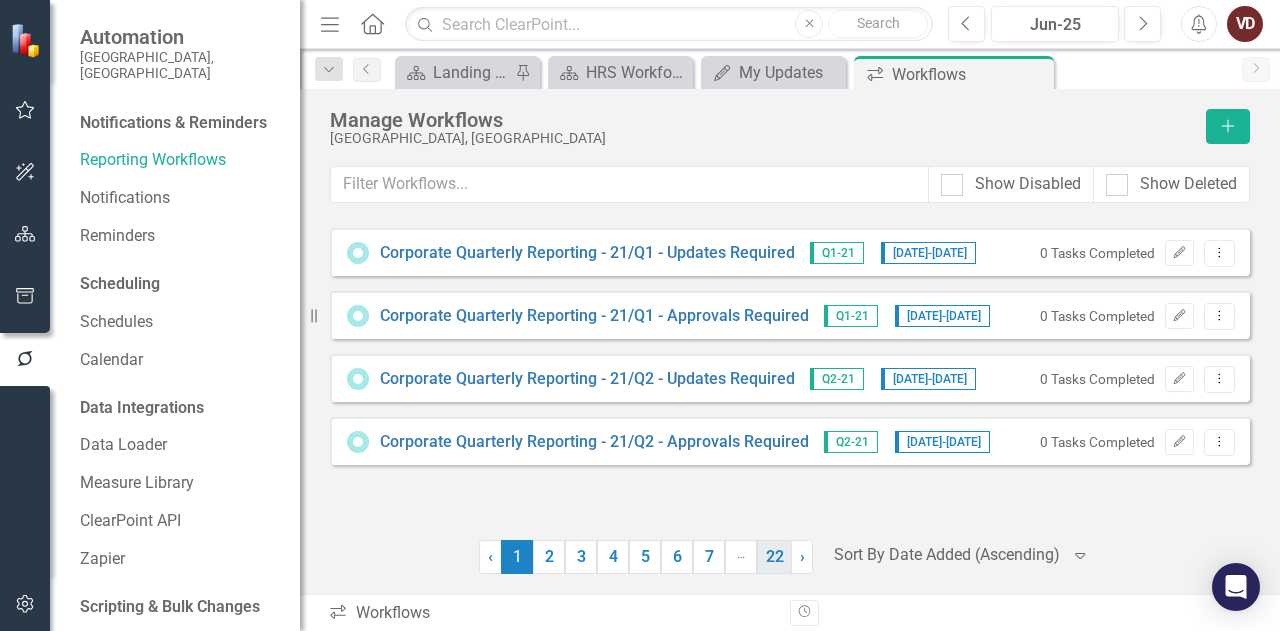 click on "22" at bounding box center [774, 557] 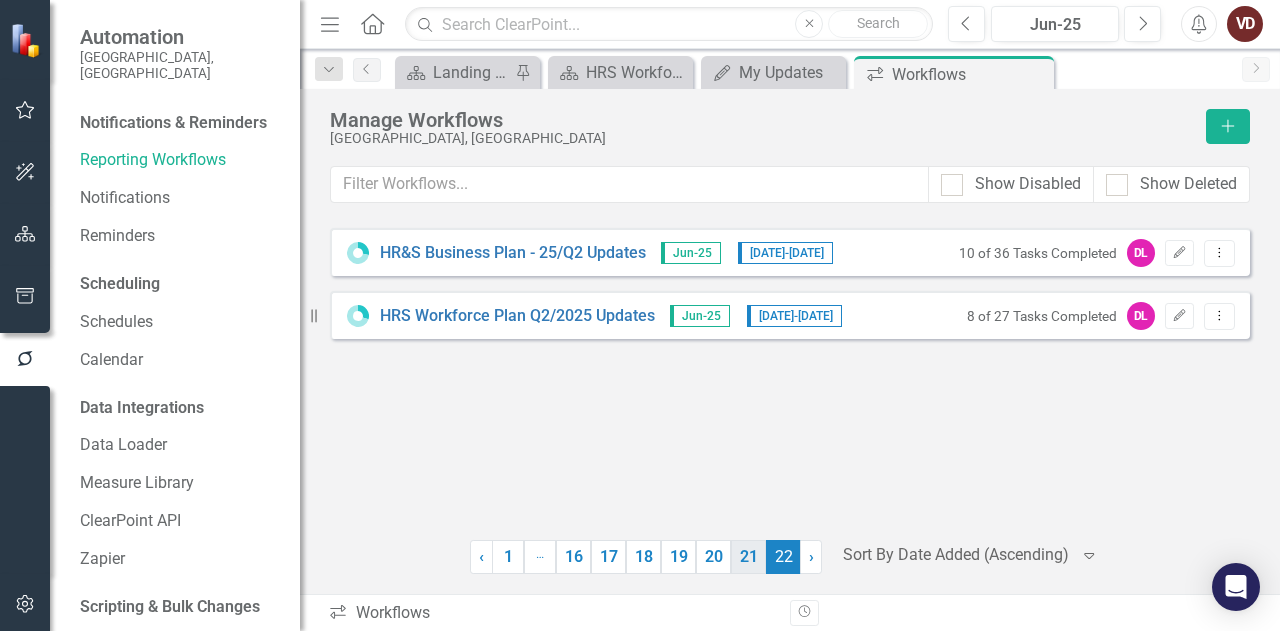 click on "21" at bounding box center [748, 557] 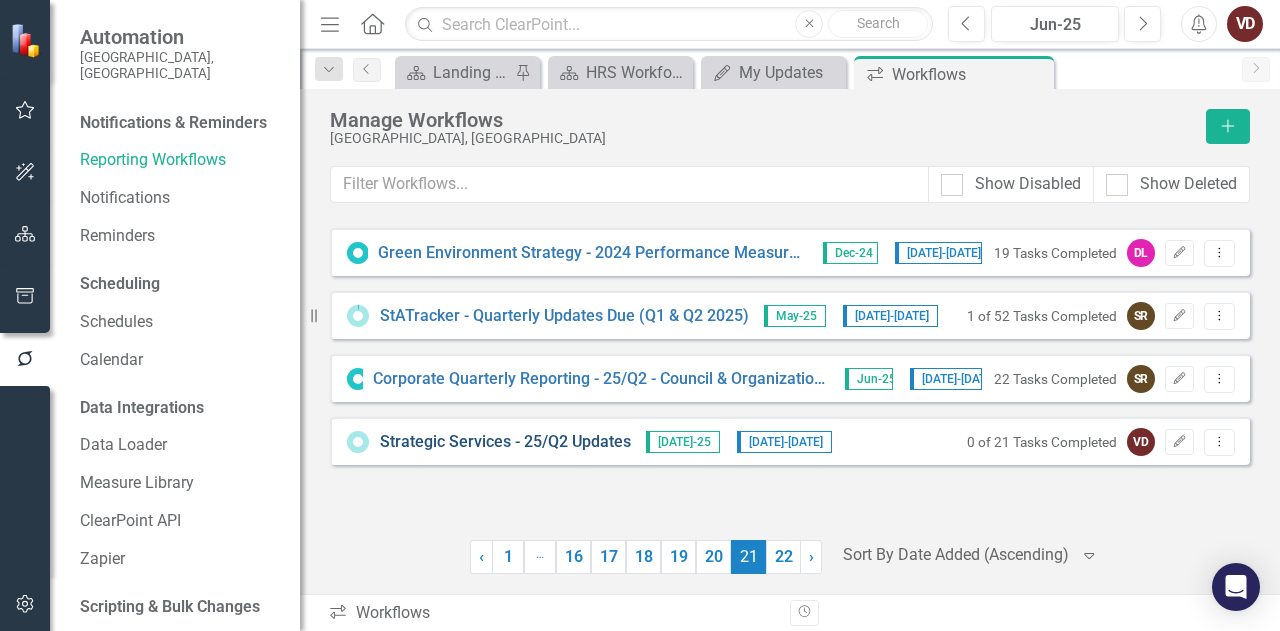 click on "Strategic Services - 25/Q2 Updates" at bounding box center [505, 442] 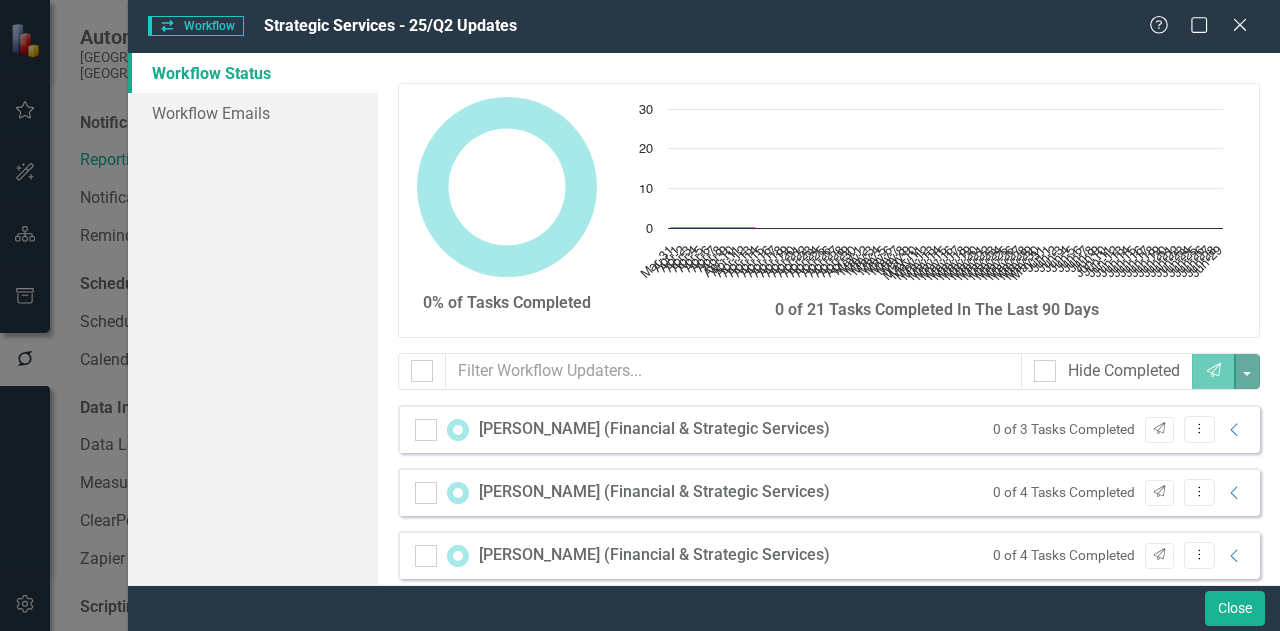 checkbox on "false" 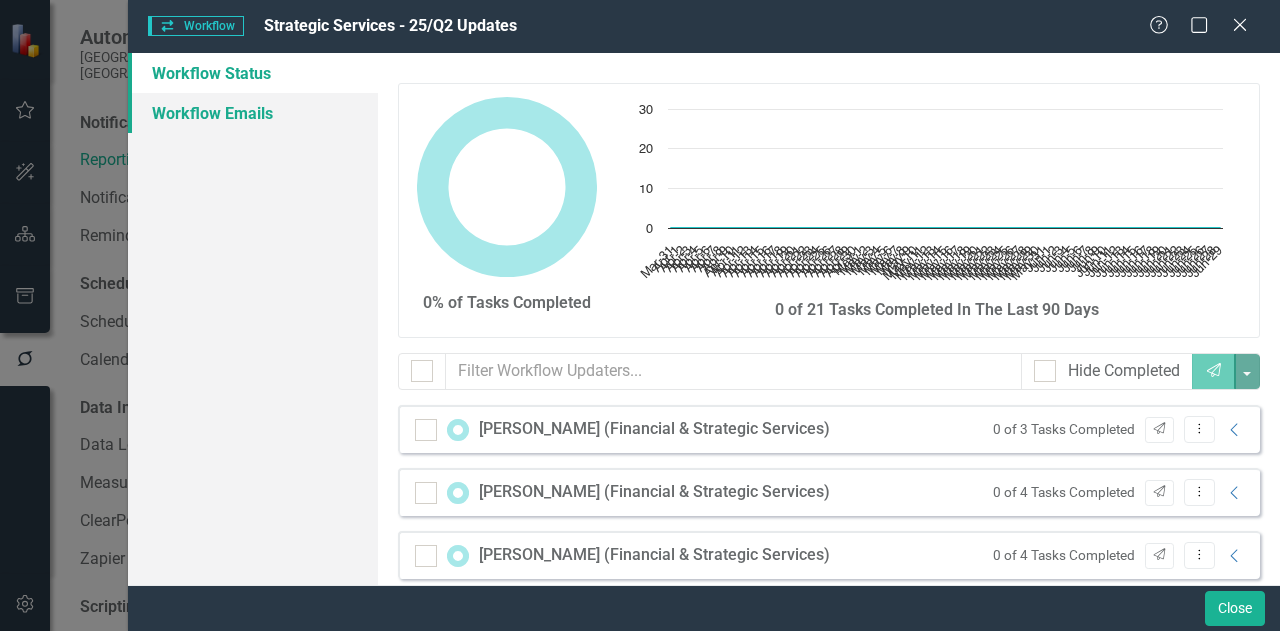 click on "Workflow Emails" at bounding box center (253, 113) 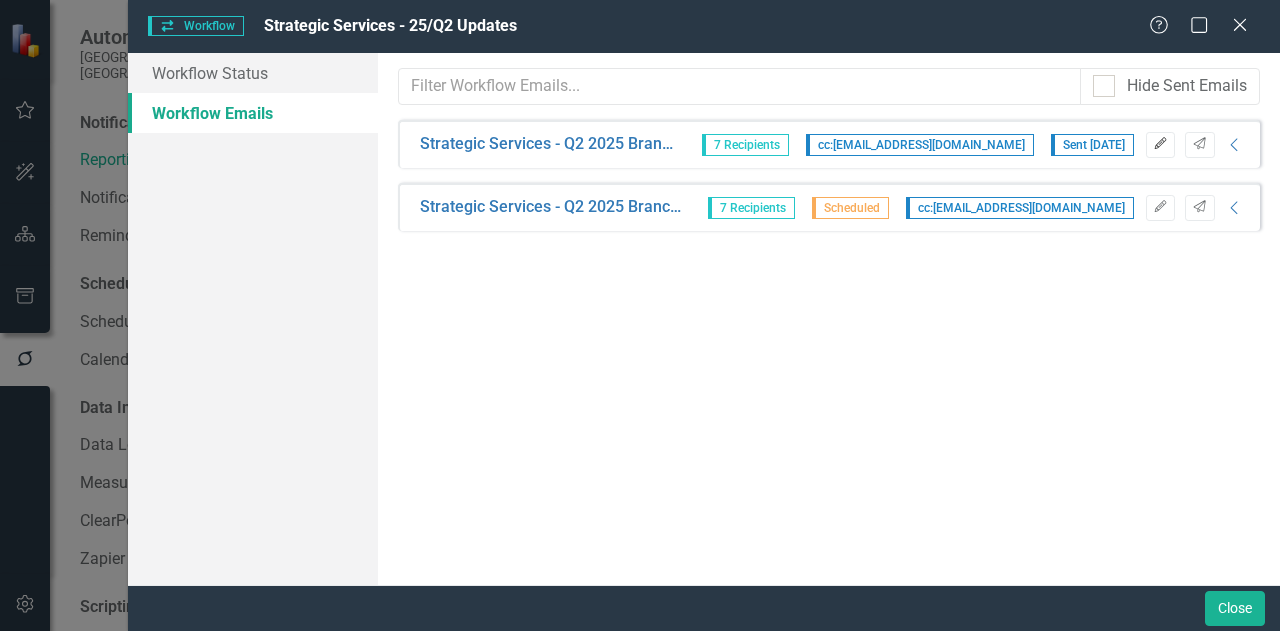 click on "Edit" at bounding box center [1160, 145] 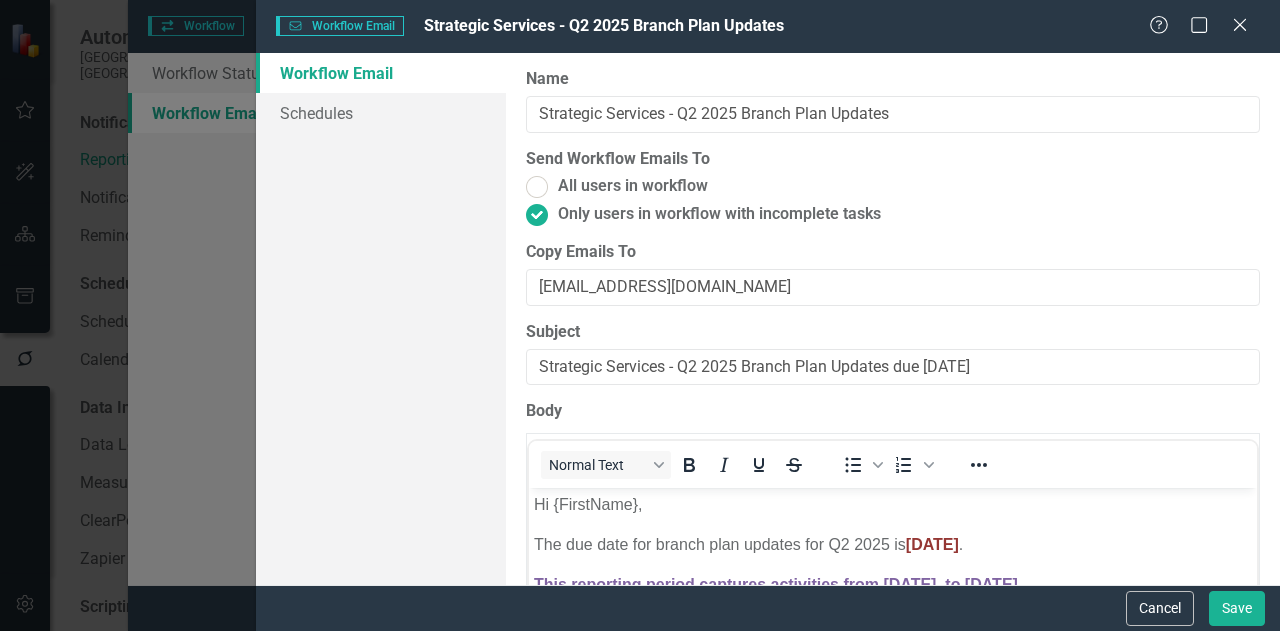 scroll, scrollTop: 0, scrollLeft: 0, axis: both 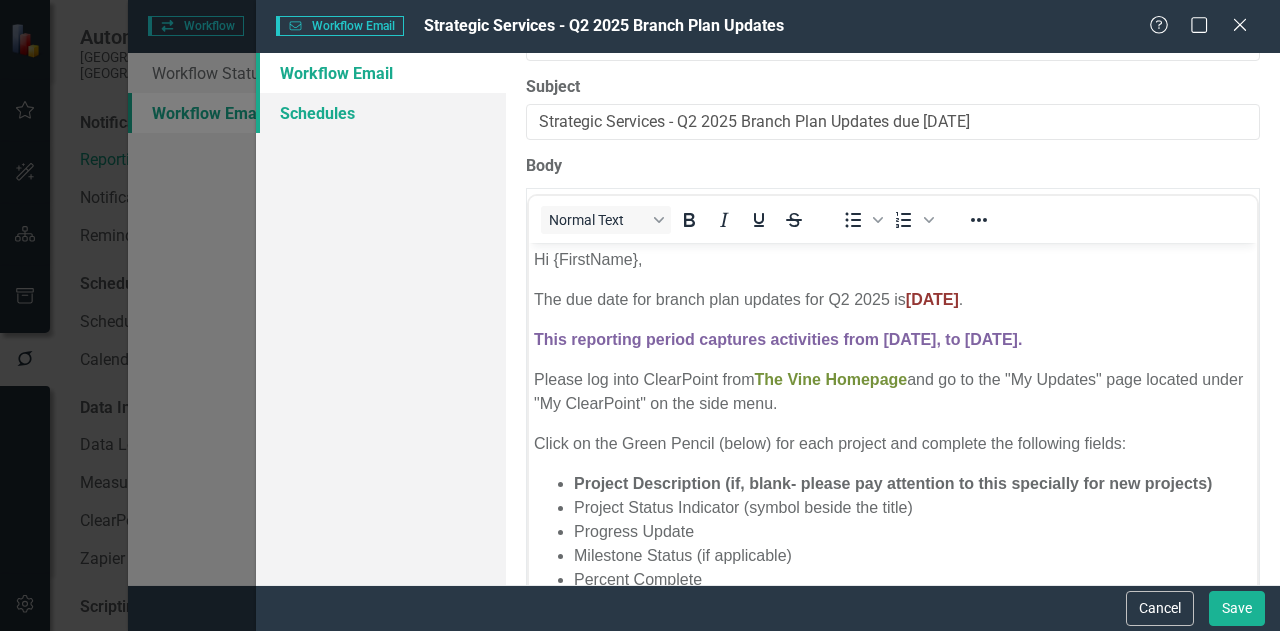 click on "Schedules" at bounding box center (381, 113) 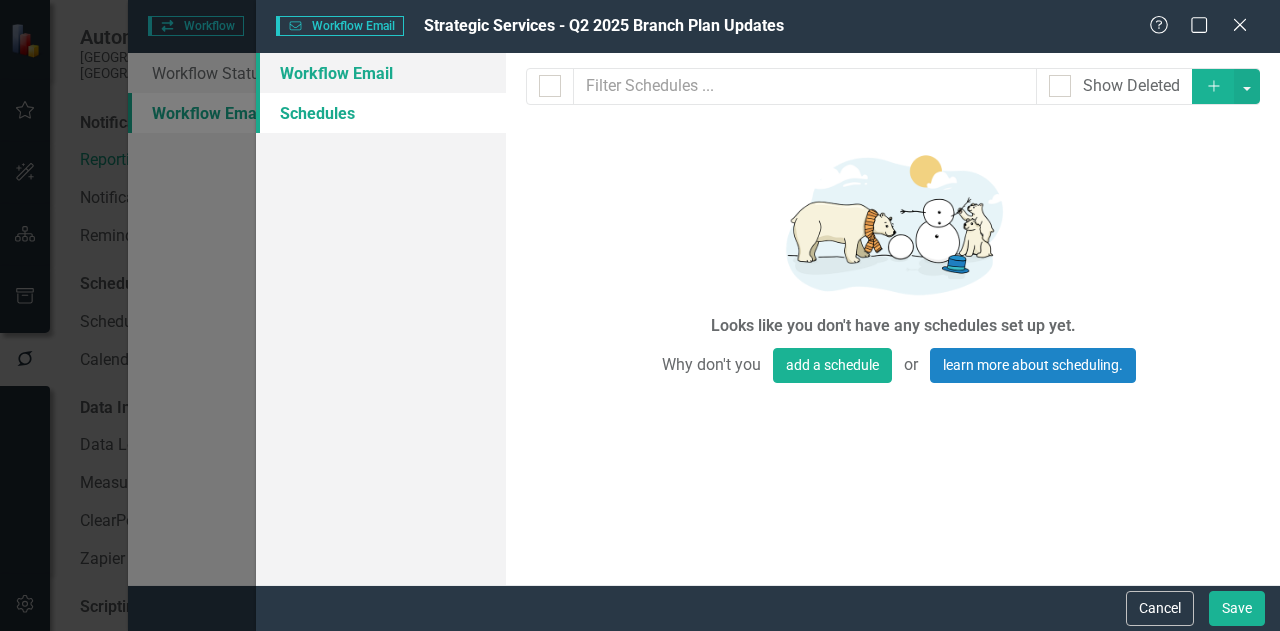 click on "Workflow Email" at bounding box center [381, 73] 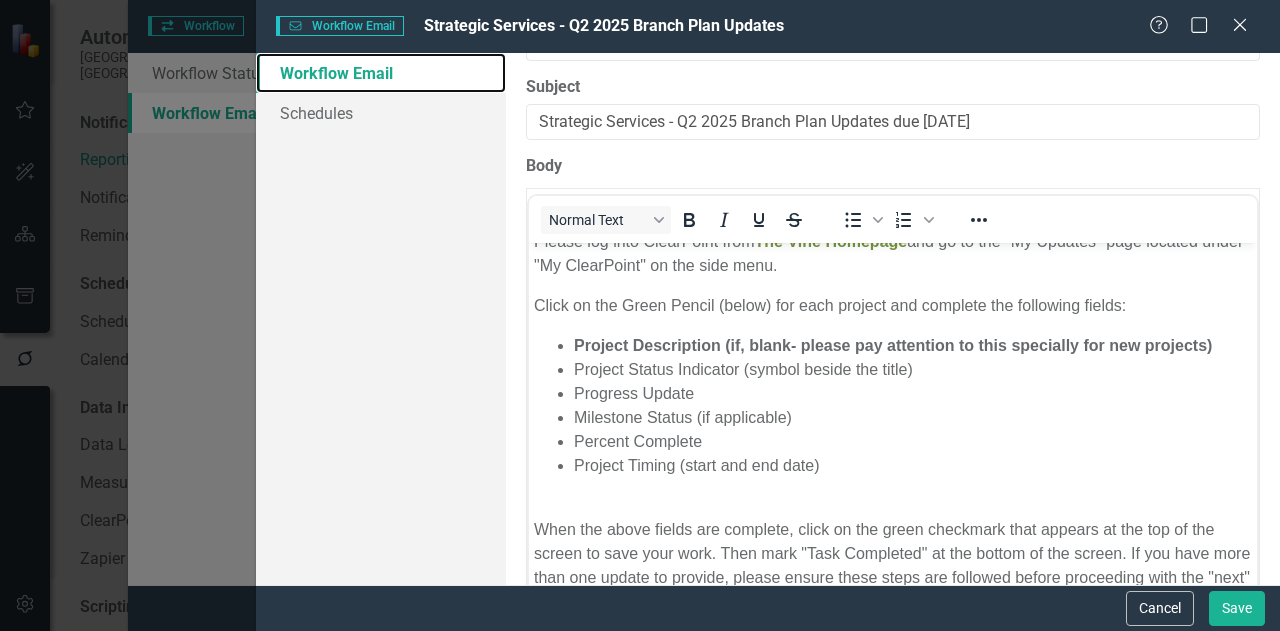 scroll, scrollTop: 0, scrollLeft: 0, axis: both 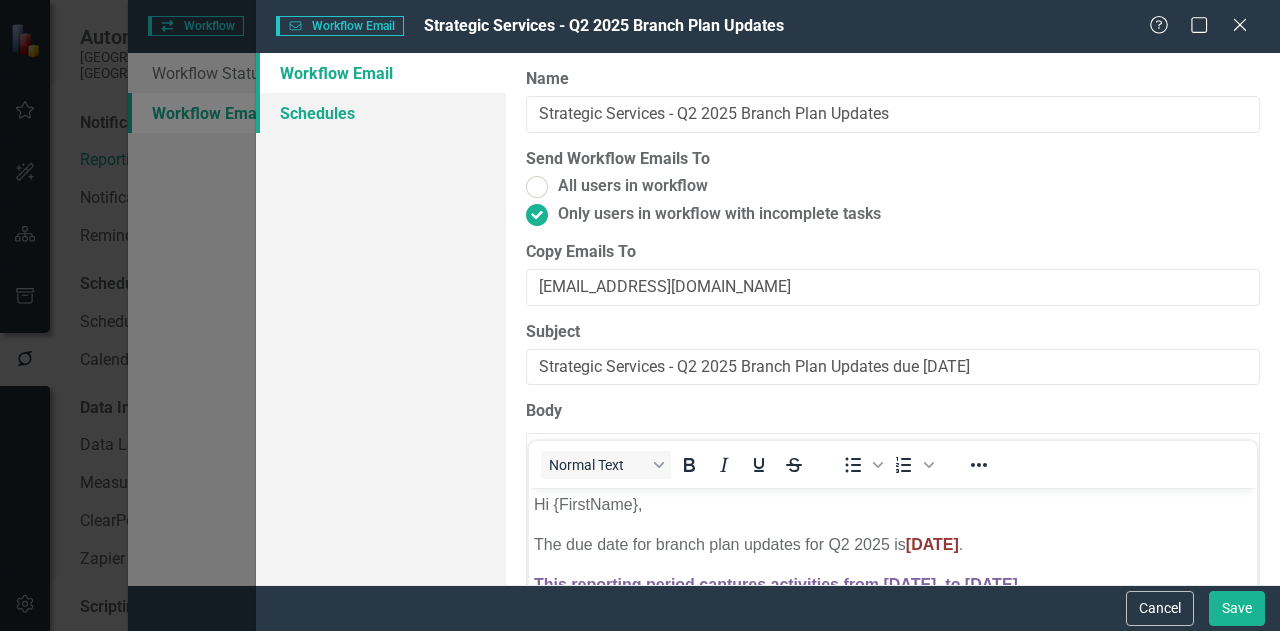 click on "Schedules" at bounding box center (381, 113) 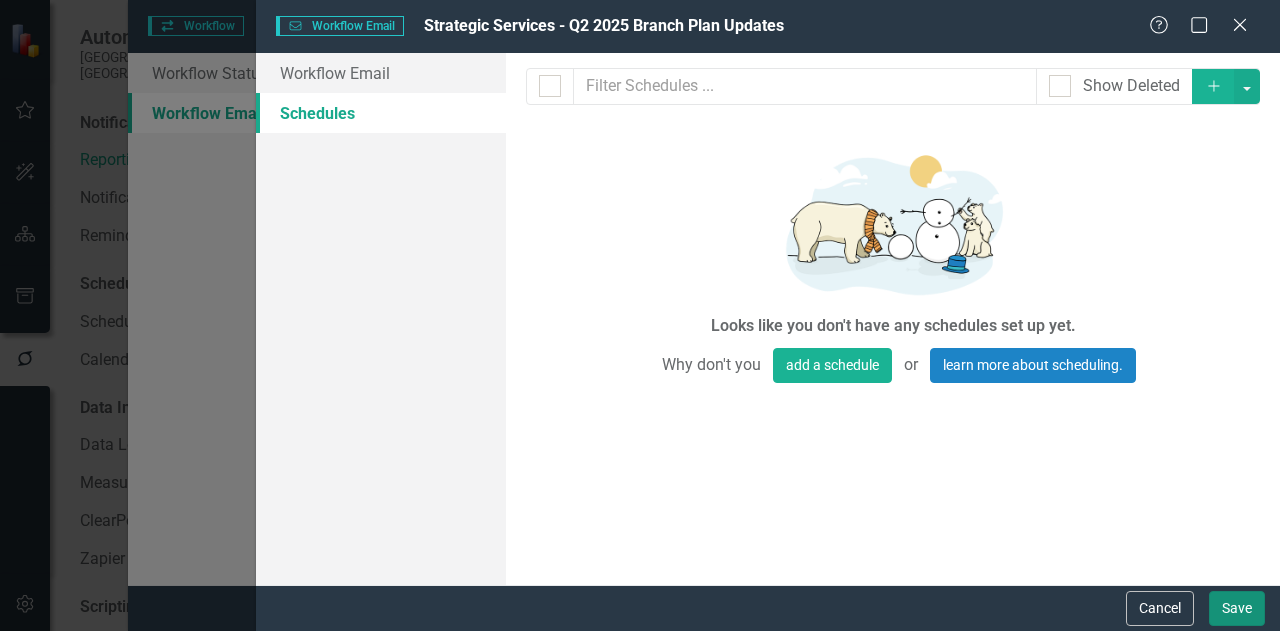 click on "Save" at bounding box center (1237, 608) 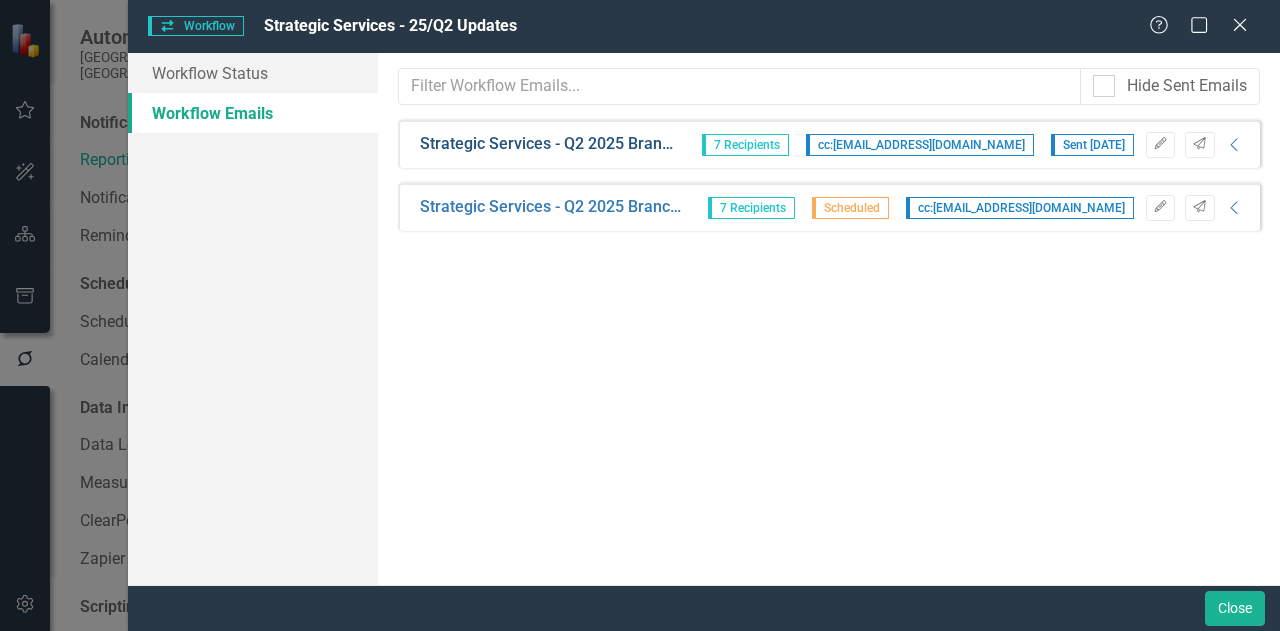 click on "Strategic Services - Q2 2025 Branch Plan Updates" at bounding box center [548, 144] 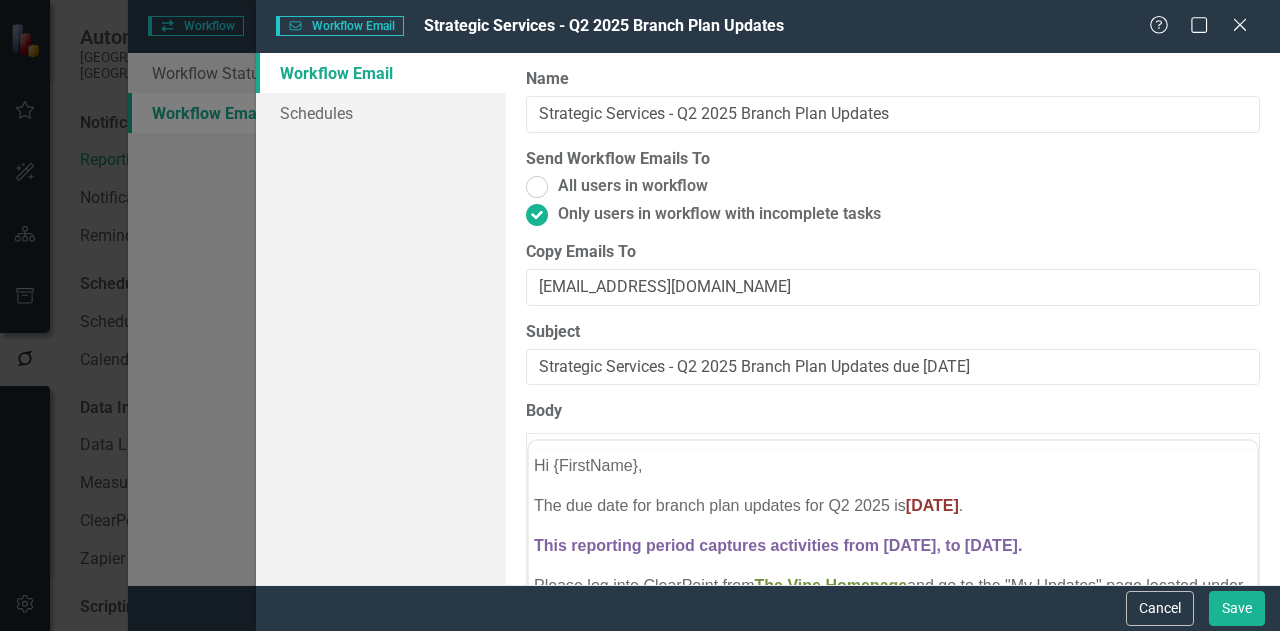 scroll, scrollTop: 0, scrollLeft: 0, axis: both 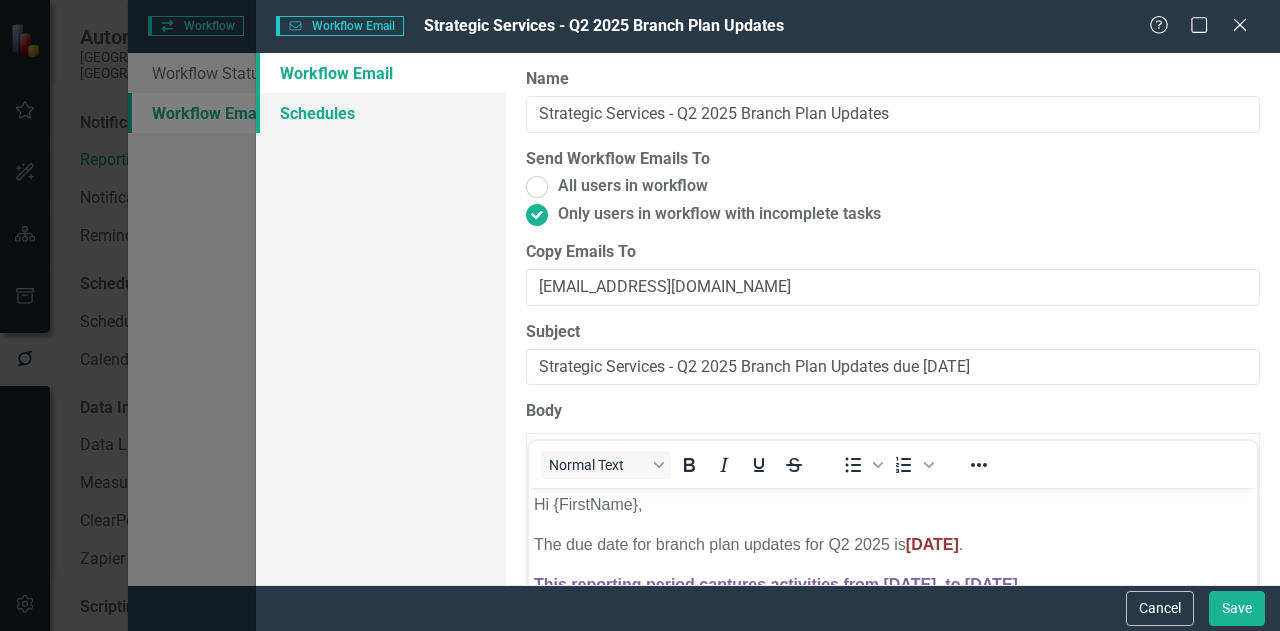 click on "Schedules" at bounding box center [381, 113] 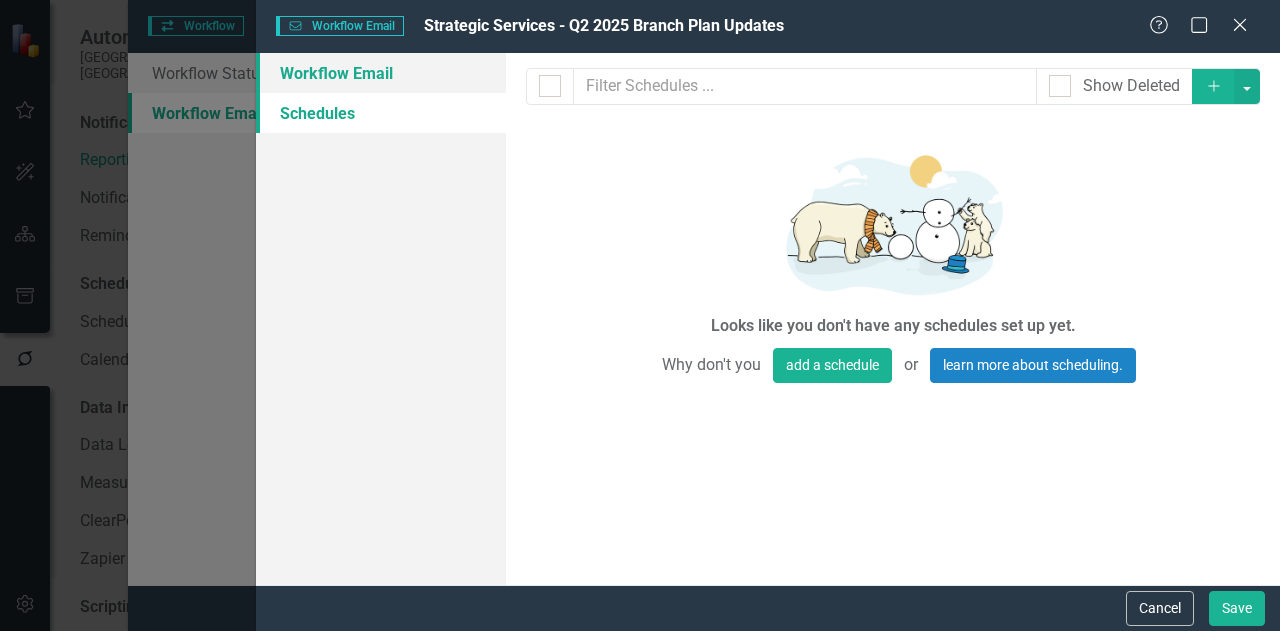 click on "Workflow Email" at bounding box center (381, 73) 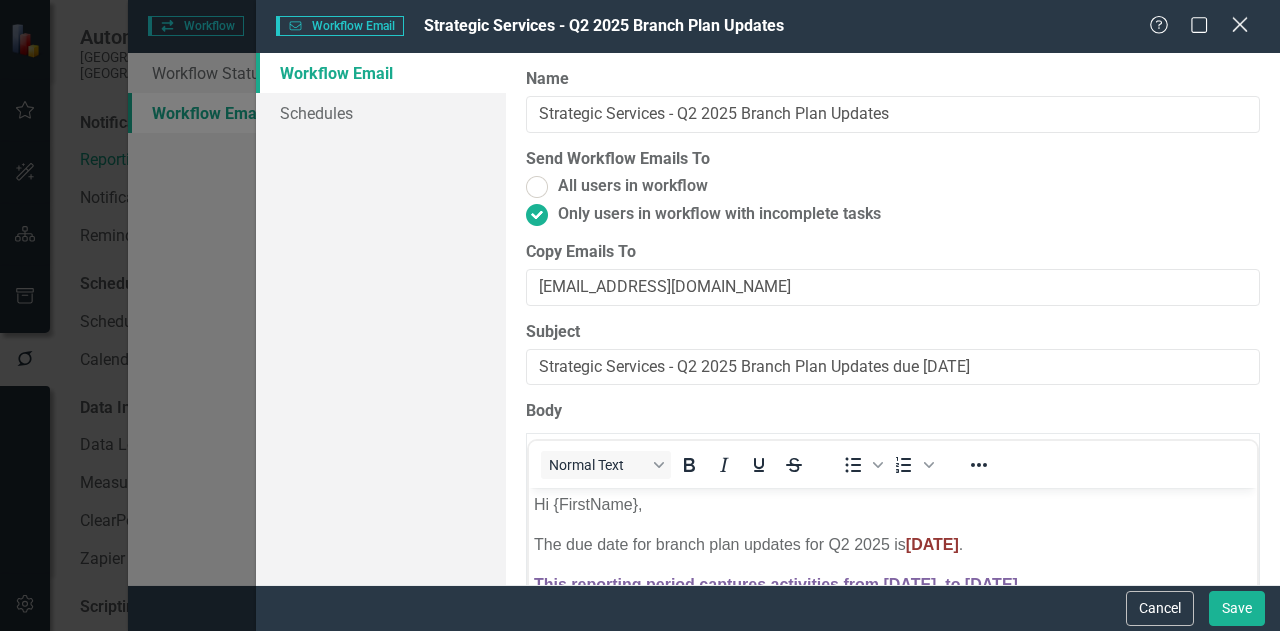 click on "Close" 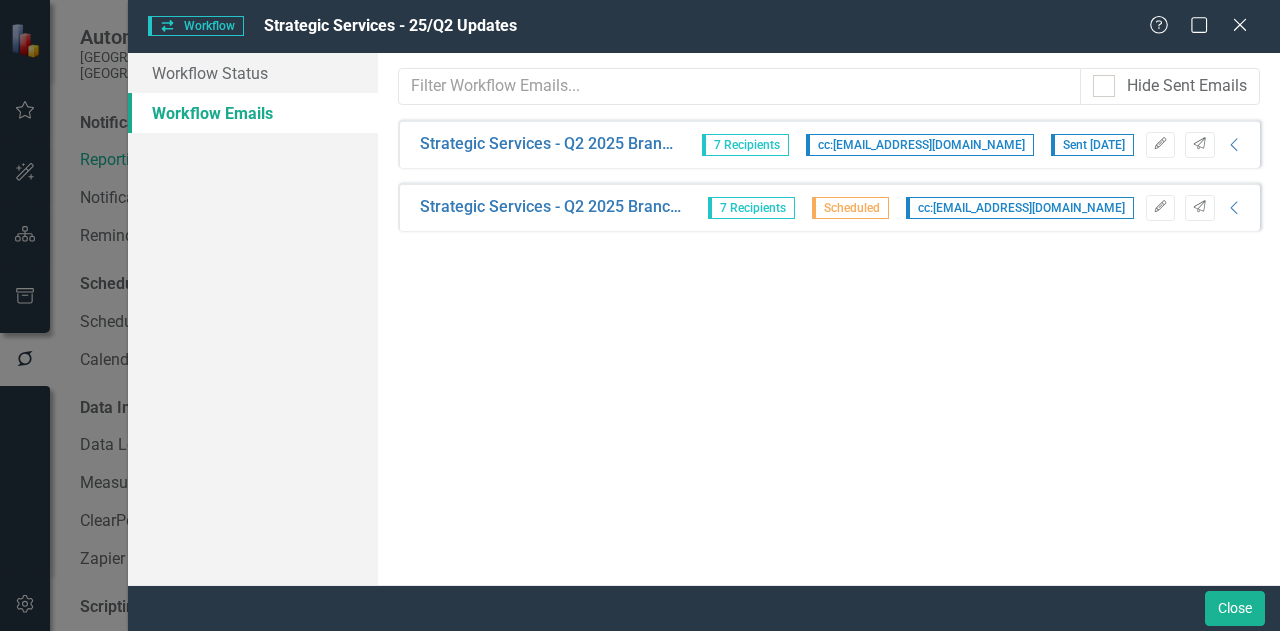 click on "Help Maximize Close" at bounding box center (1204, 26) 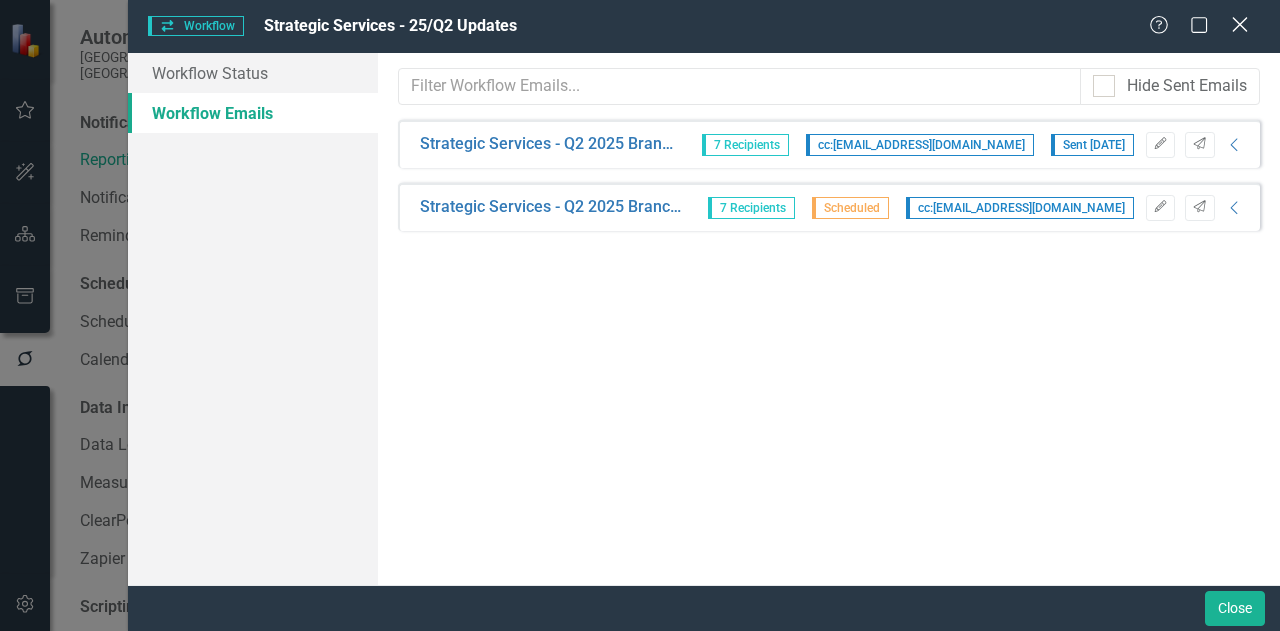 click on "Close" 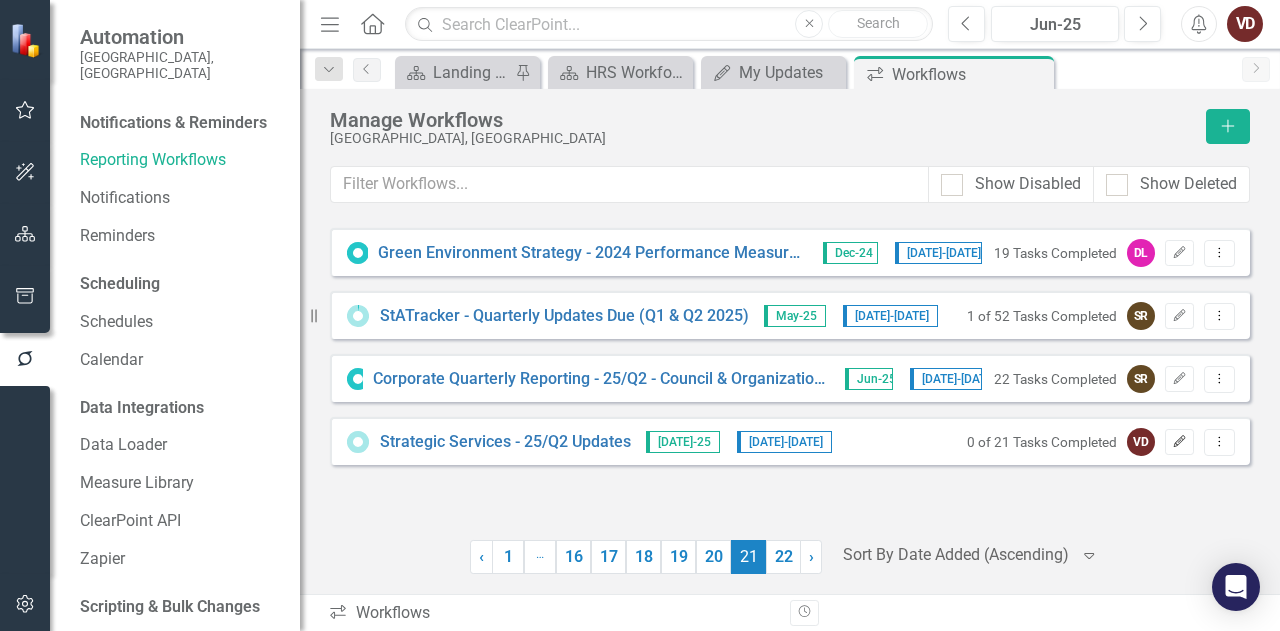 click on "Edit" 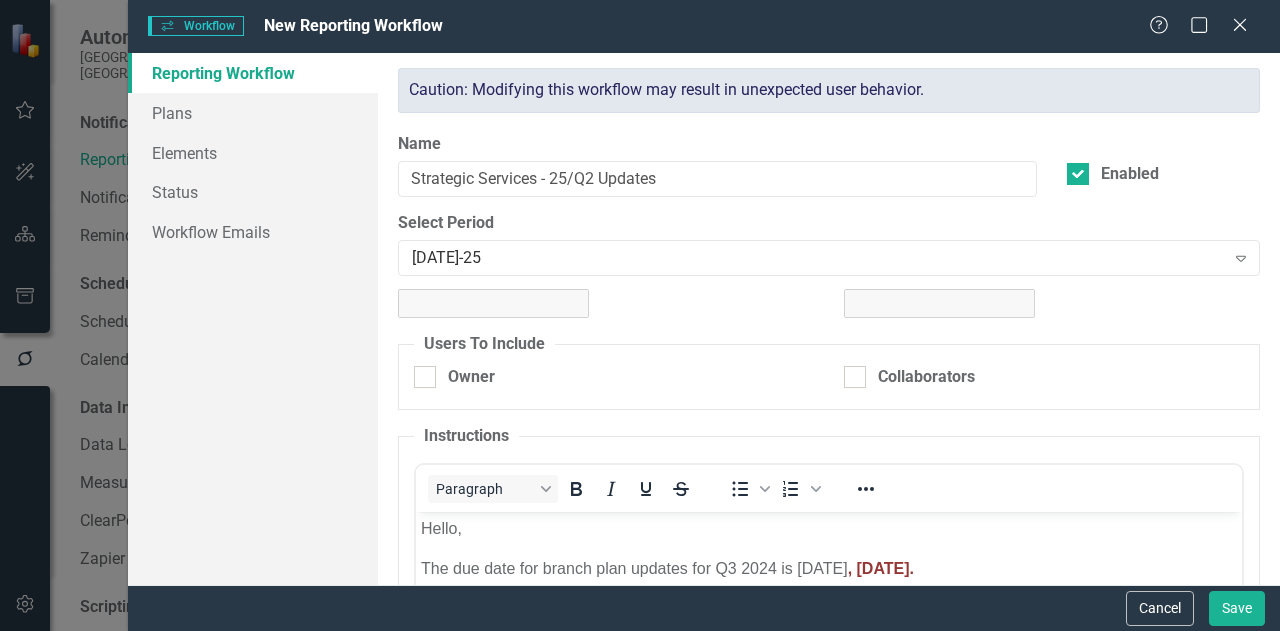 checkbox on "true" 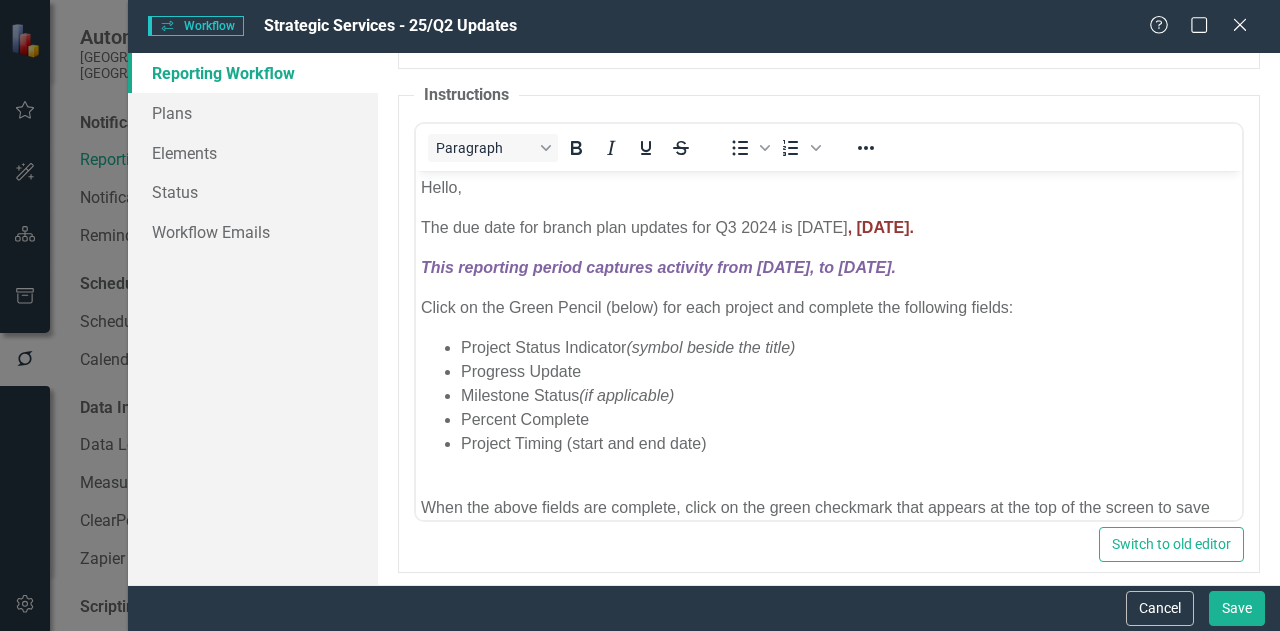 scroll, scrollTop: 559, scrollLeft: 0, axis: vertical 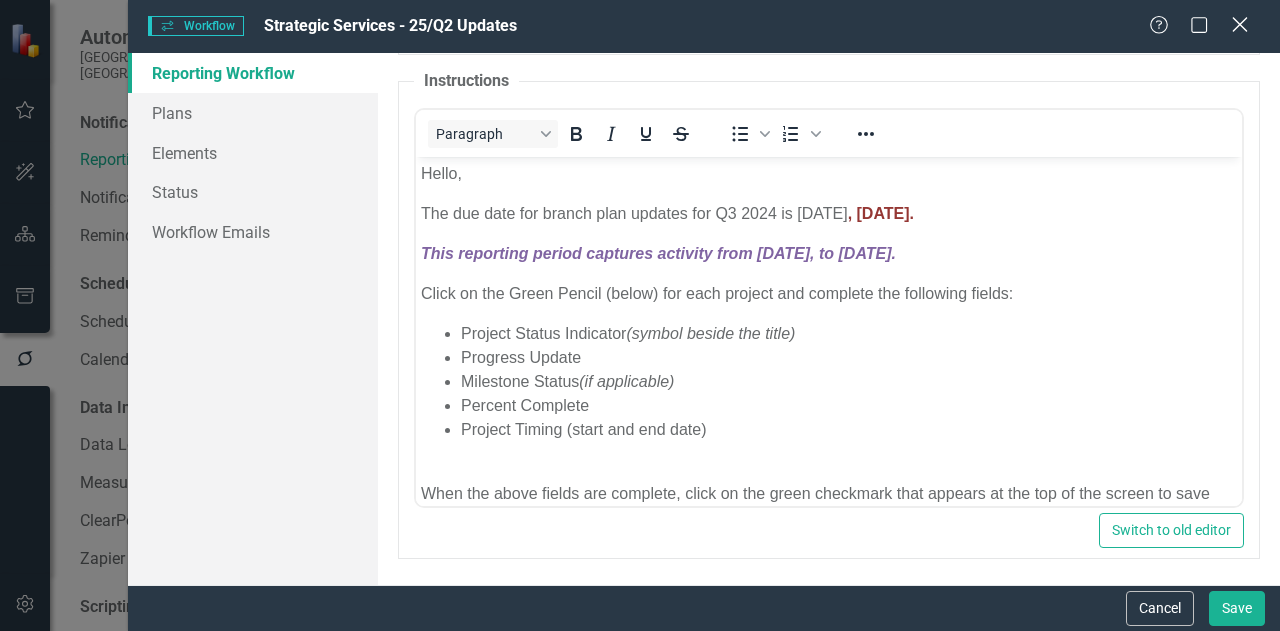 click on "Close" 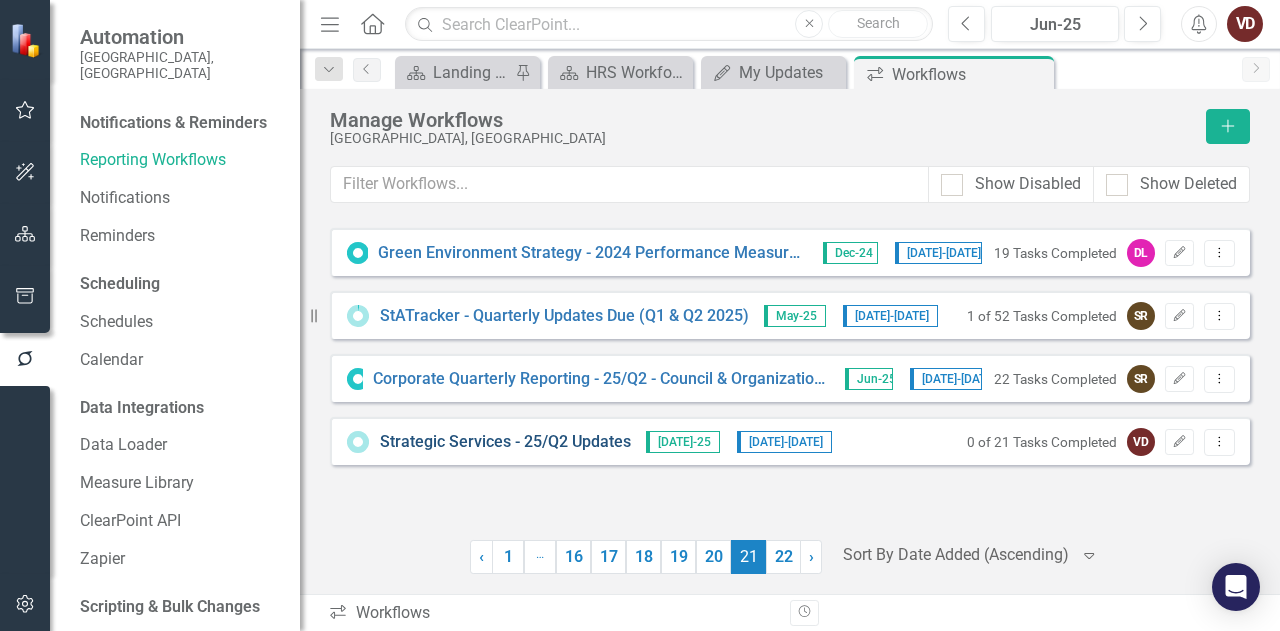 click on "Strategic Services - 25/Q2 Updates" at bounding box center (505, 442) 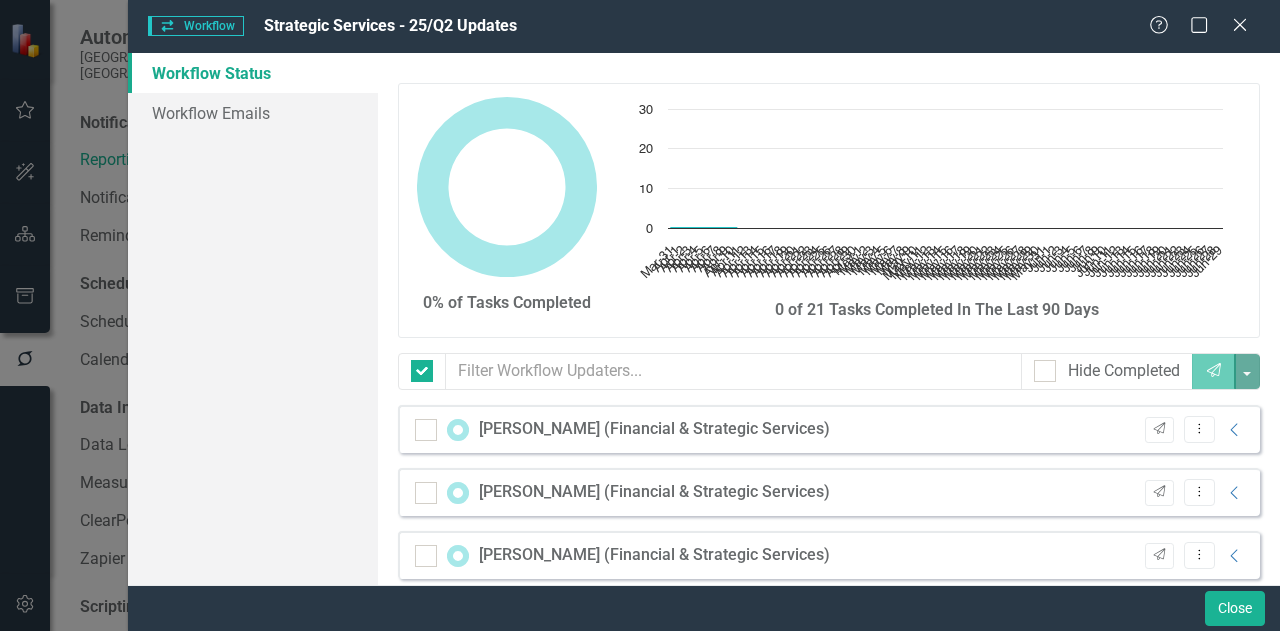checkbox on "false" 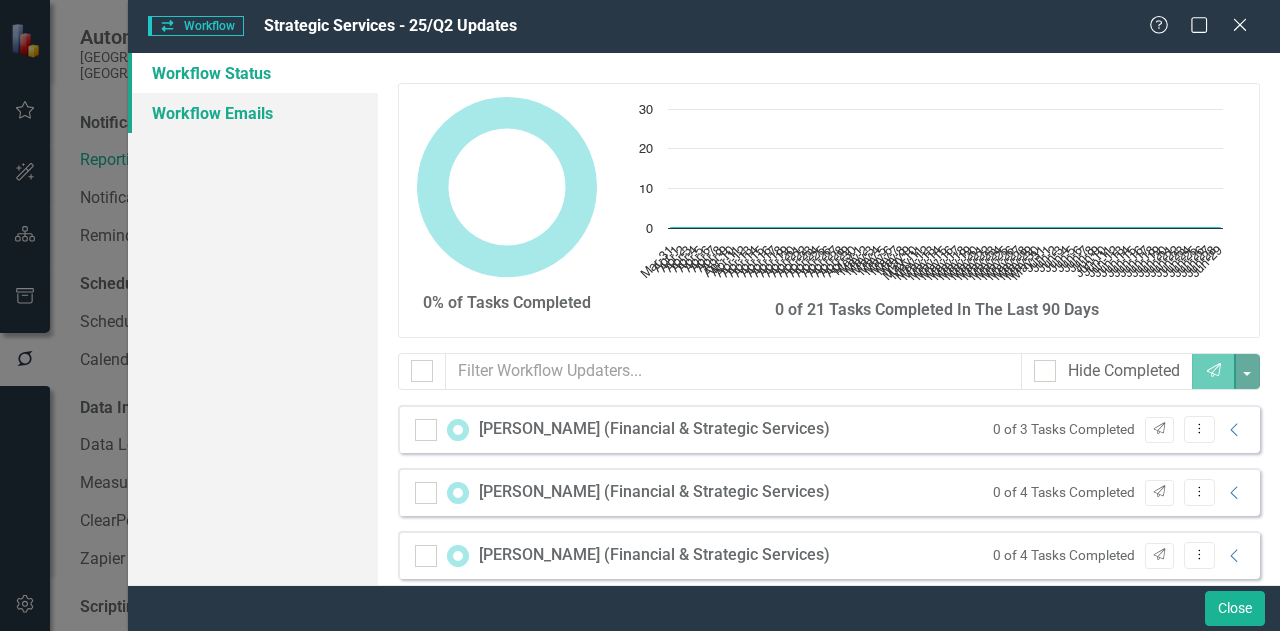click on "Workflow Emails" at bounding box center (253, 113) 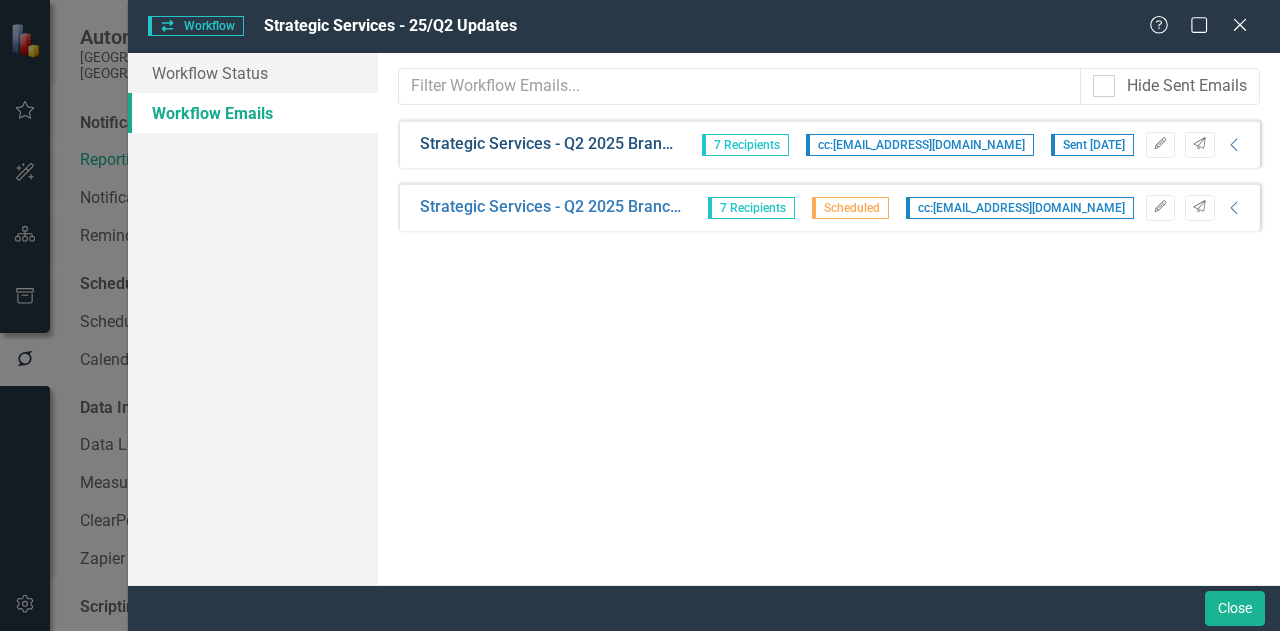 click on "Strategic Services - Q2 2025 Branch Plan Updates" at bounding box center (548, 144) 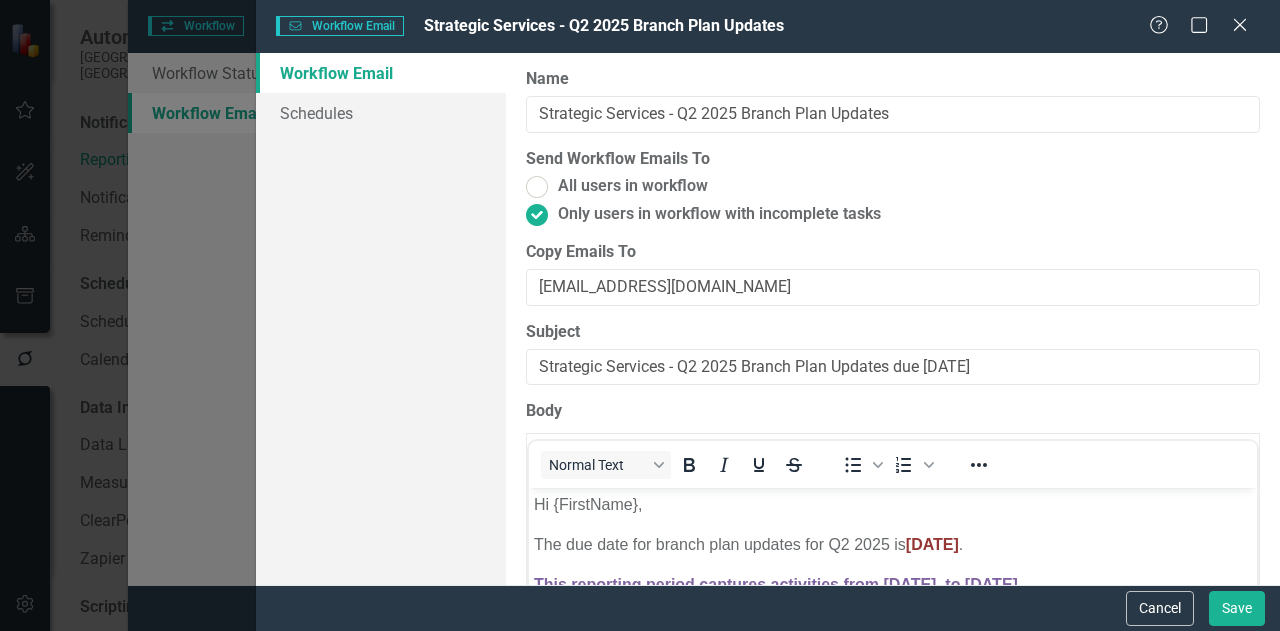 scroll, scrollTop: 0, scrollLeft: 0, axis: both 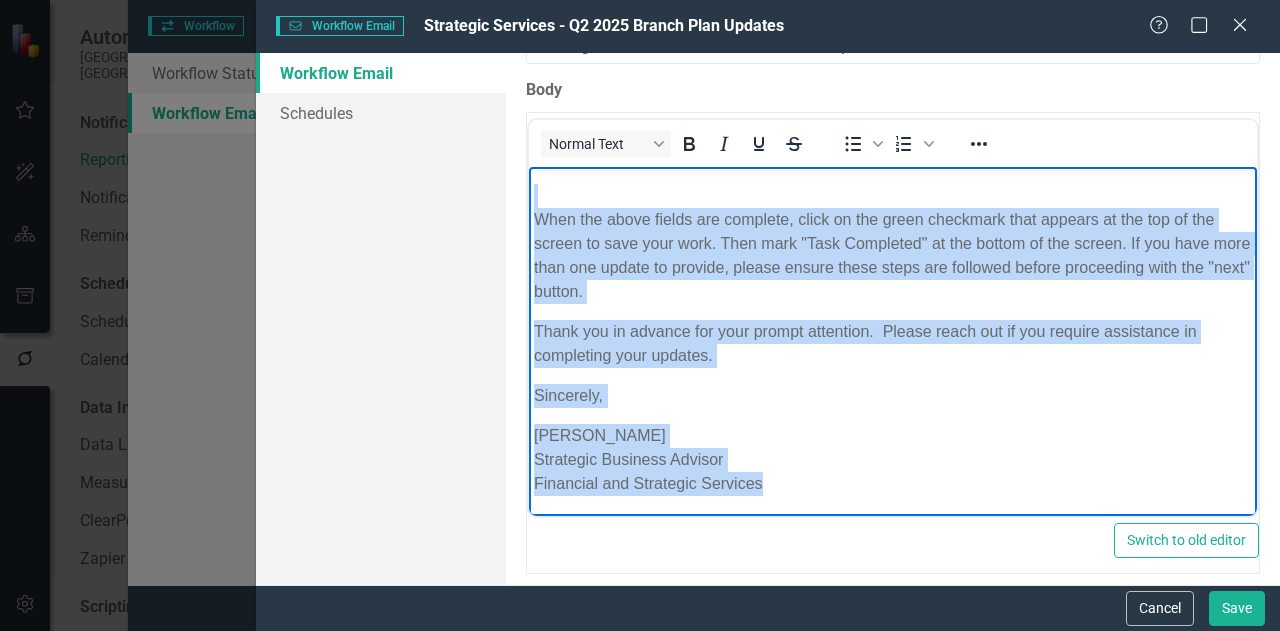 drag, startPoint x: 532, startPoint y: 186, endPoint x: 806, endPoint y: 572, distance: 473.36243 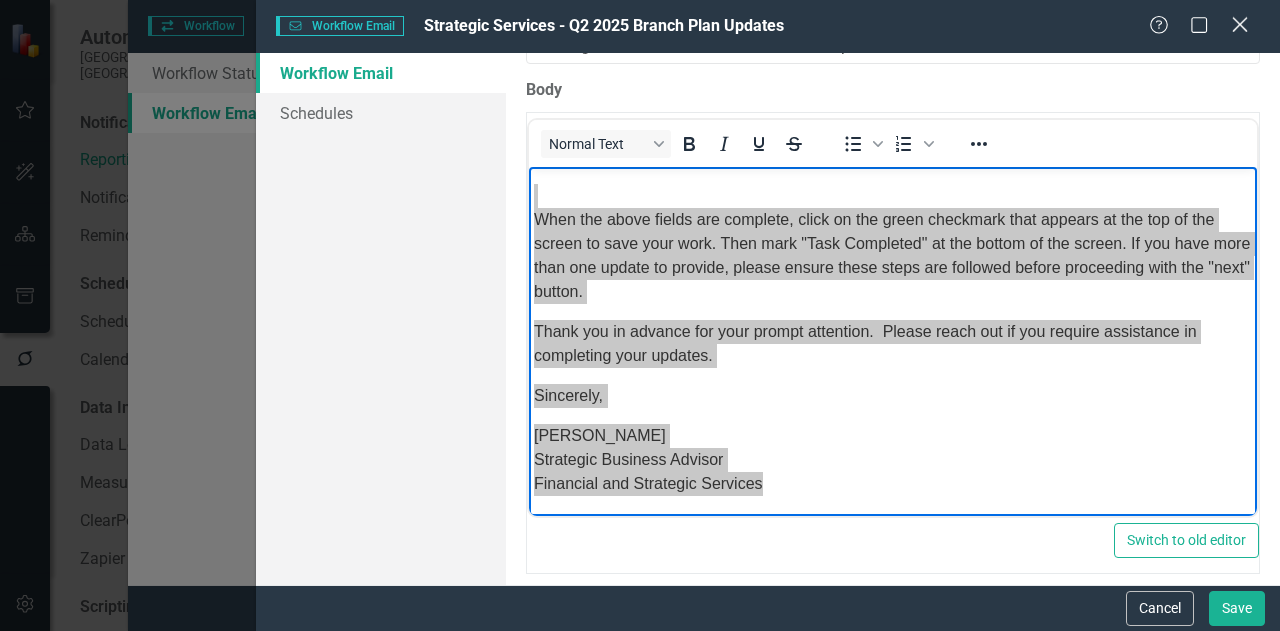 click on "Close" at bounding box center [1239, 26] 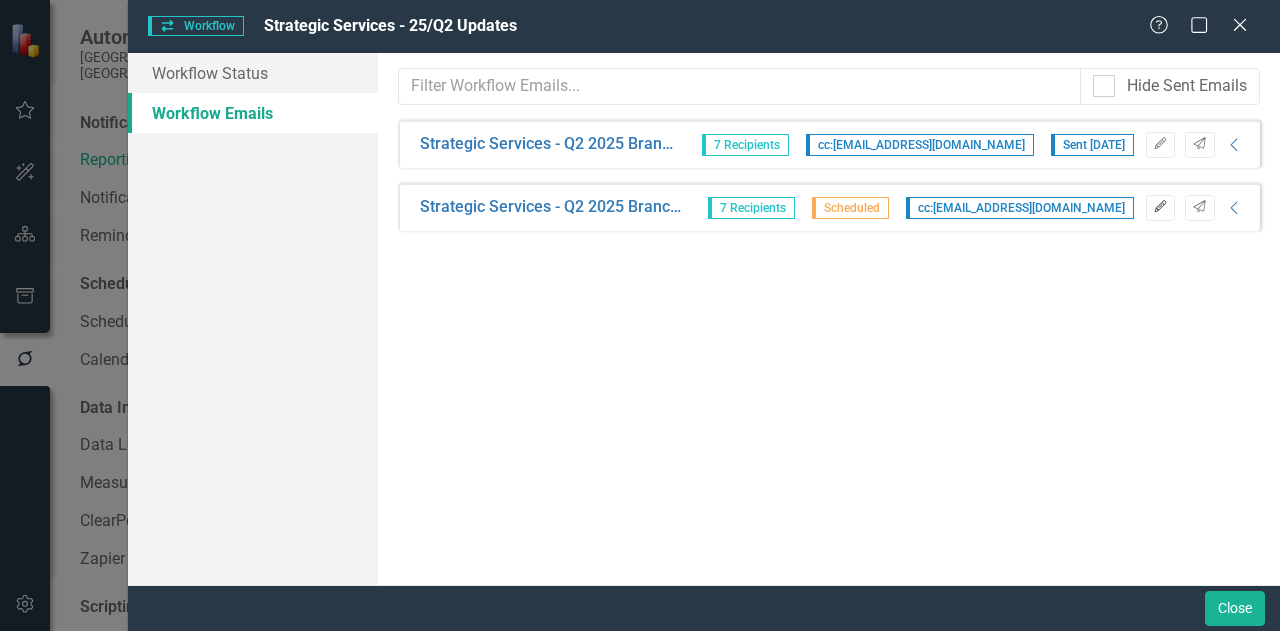click 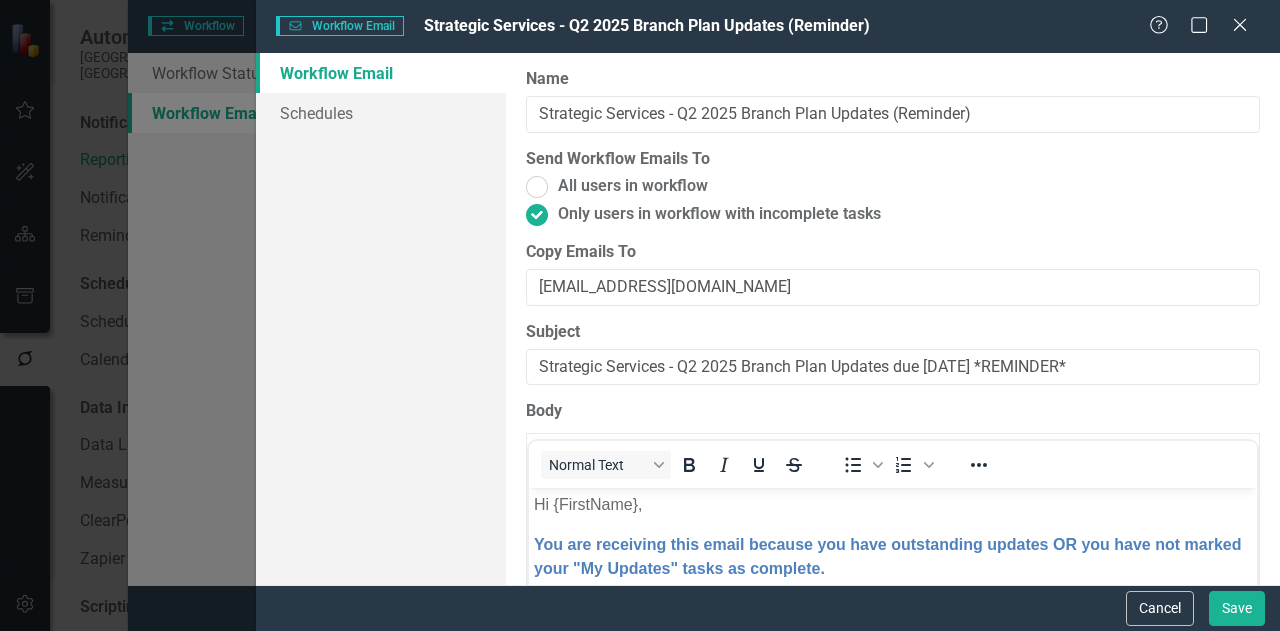 scroll, scrollTop: 0, scrollLeft: 0, axis: both 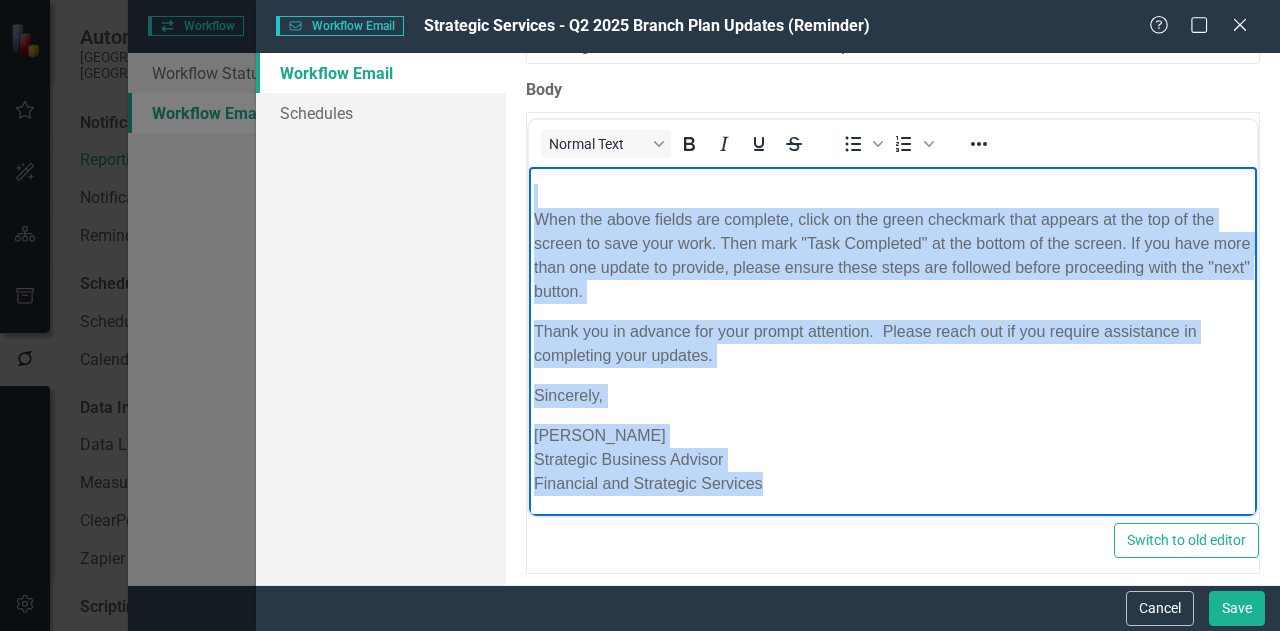 drag, startPoint x: 531, startPoint y: 289, endPoint x: 865, endPoint y: 679, distance: 513.4744 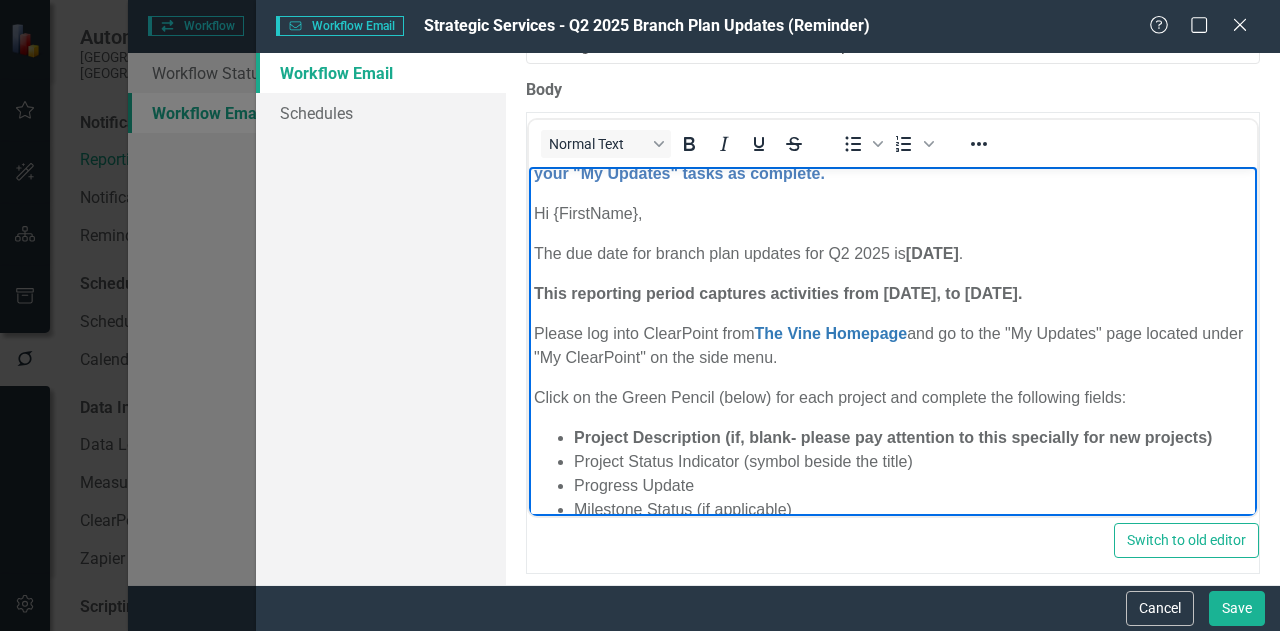 scroll, scrollTop: 0, scrollLeft: 0, axis: both 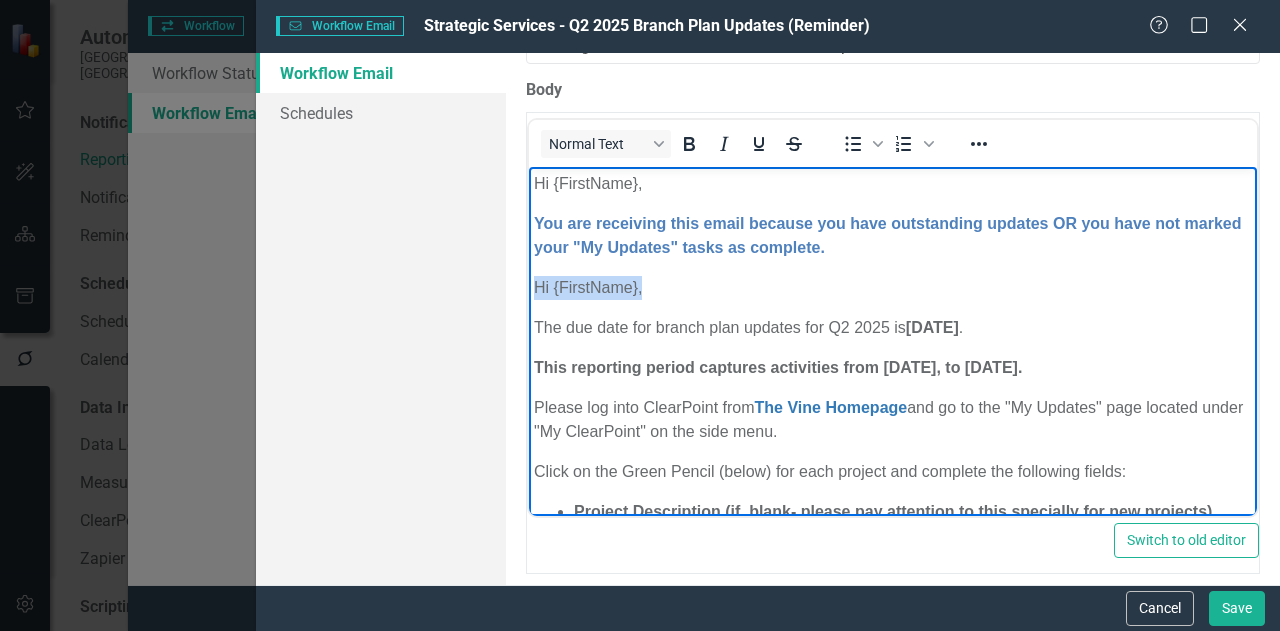 drag, startPoint x: 675, startPoint y: 283, endPoint x: 499, endPoint y: 295, distance: 176.40862 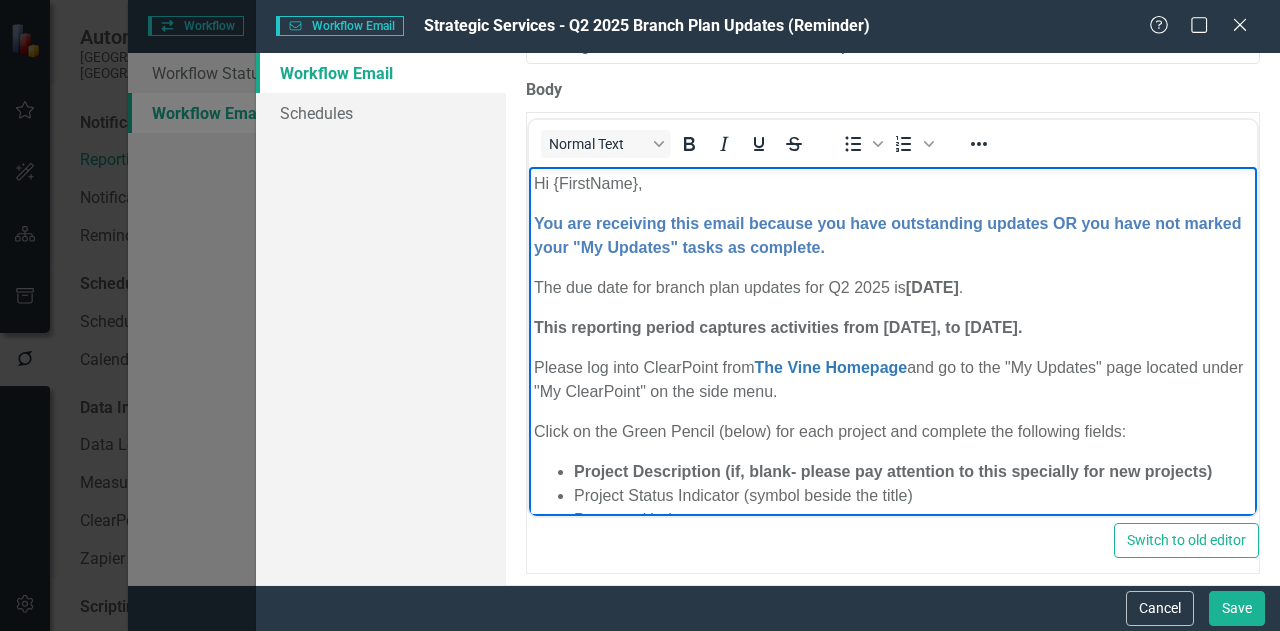 click on "Please log into ClearPoint from  The Vine Homepage  and go to the "My Updates" page located under "My ClearPoint" on the side menu." at bounding box center [893, 380] 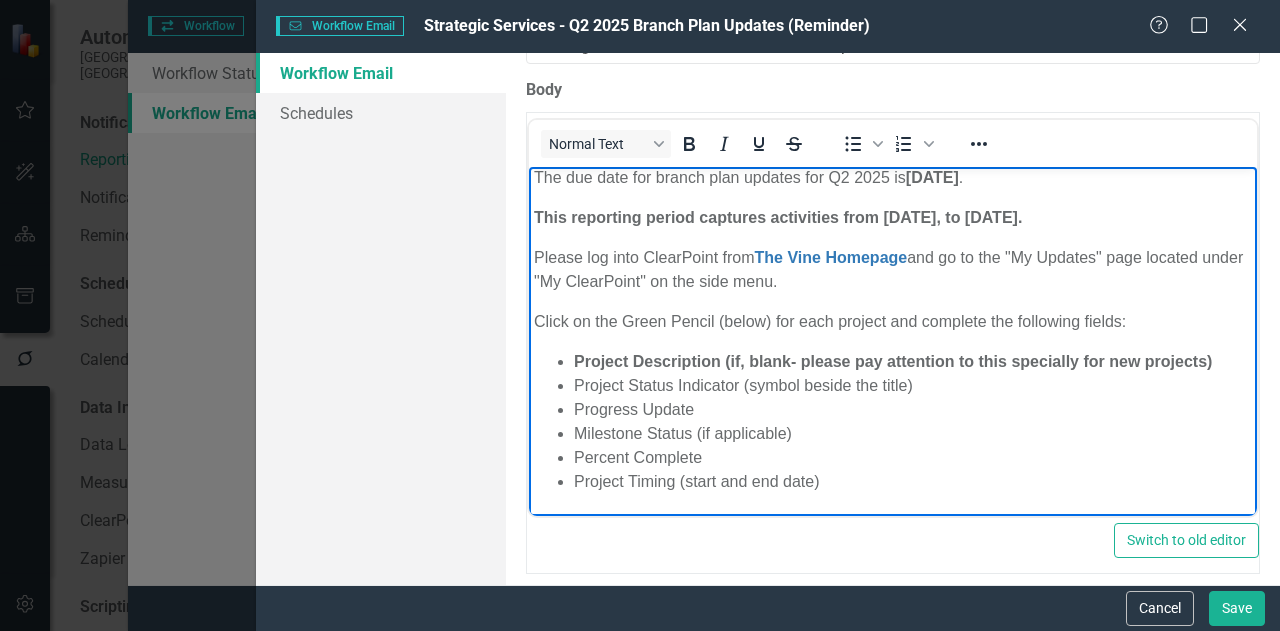 scroll, scrollTop: 0, scrollLeft: 0, axis: both 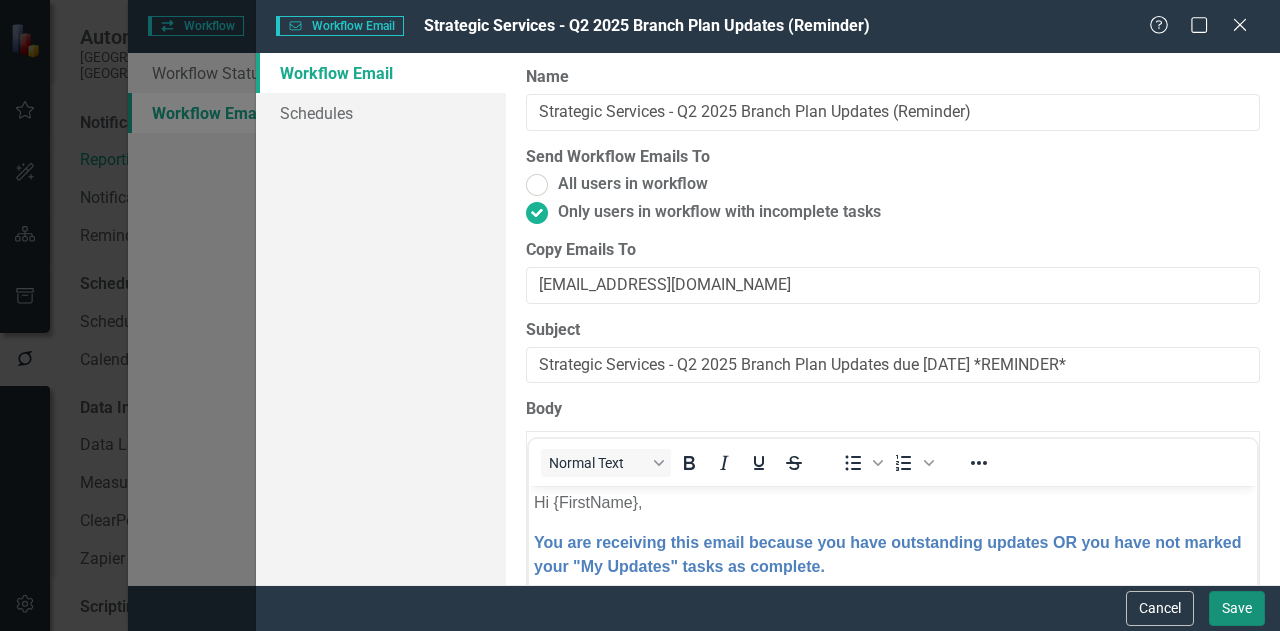 click on "Save" at bounding box center (1237, 608) 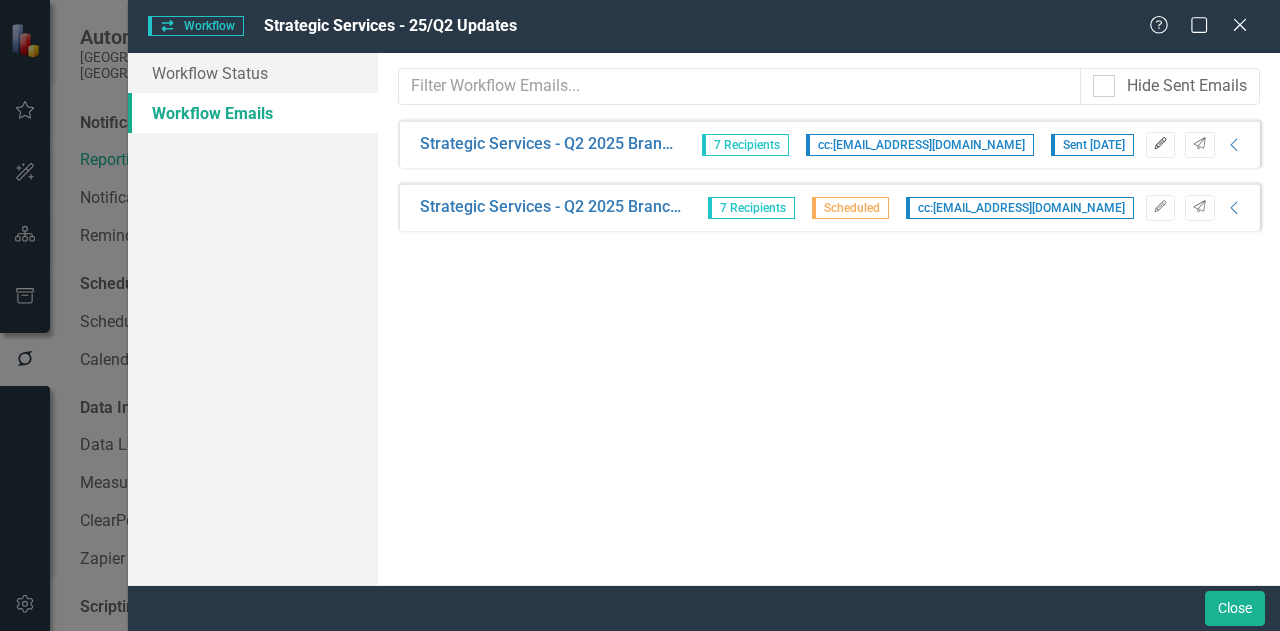 click on "Edit" at bounding box center (1160, 145) 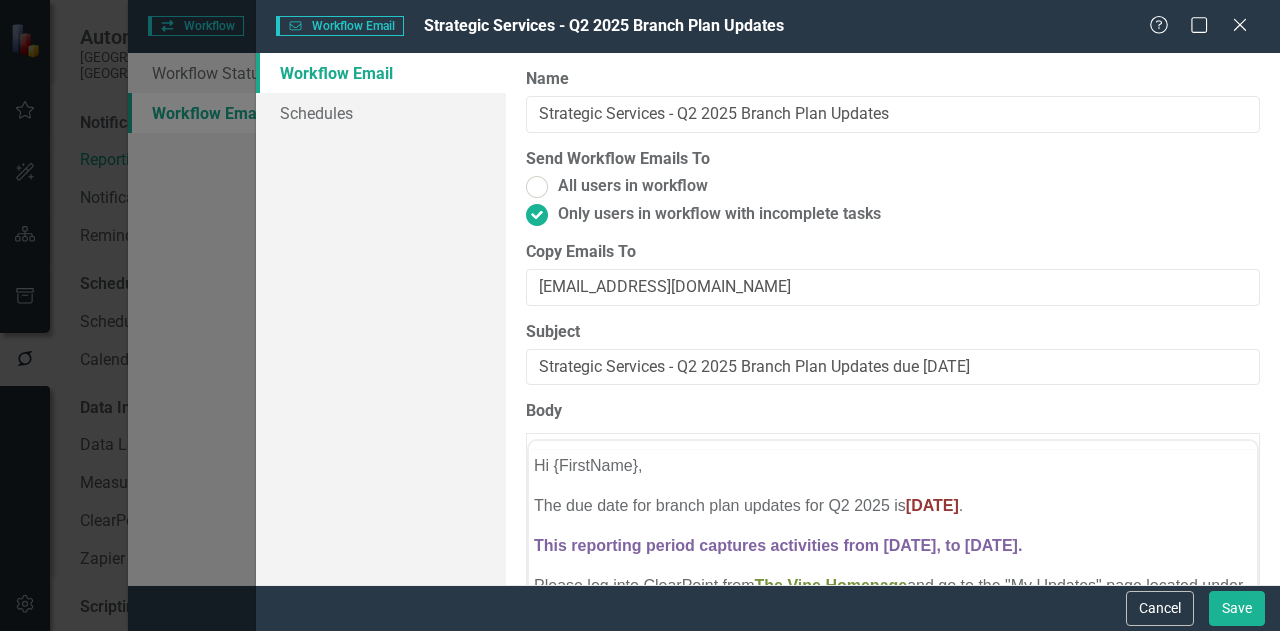 scroll, scrollTop: 0, scrollLeft: 0, axis: both 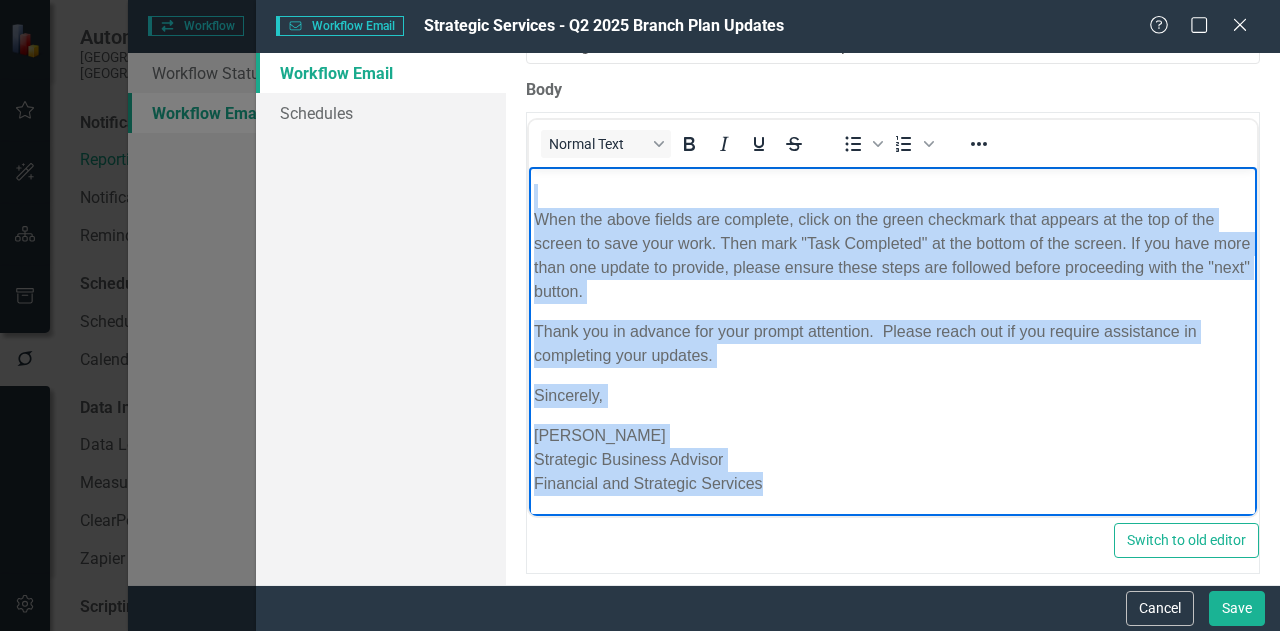 drag, startPoint x: 533, startPoint y: 182, endPoint x: 872, endPoint y: 651, distance: 578.6899 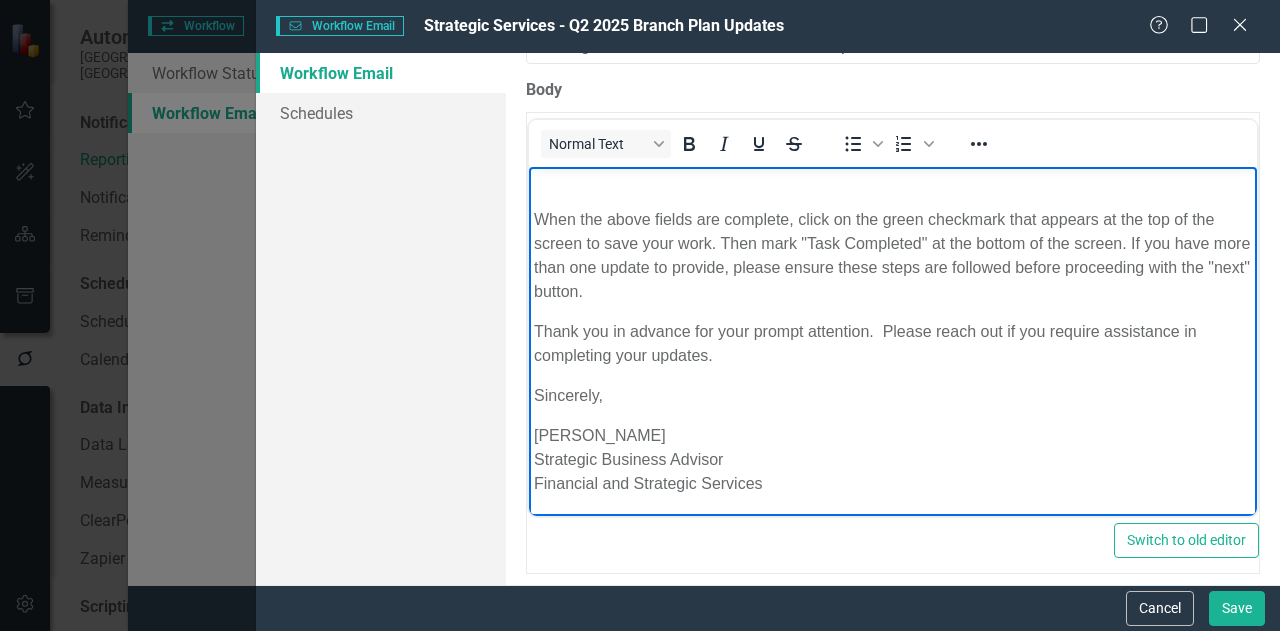 scroll, scrollTop: 348, scrollLeft: 0, axis: vertical 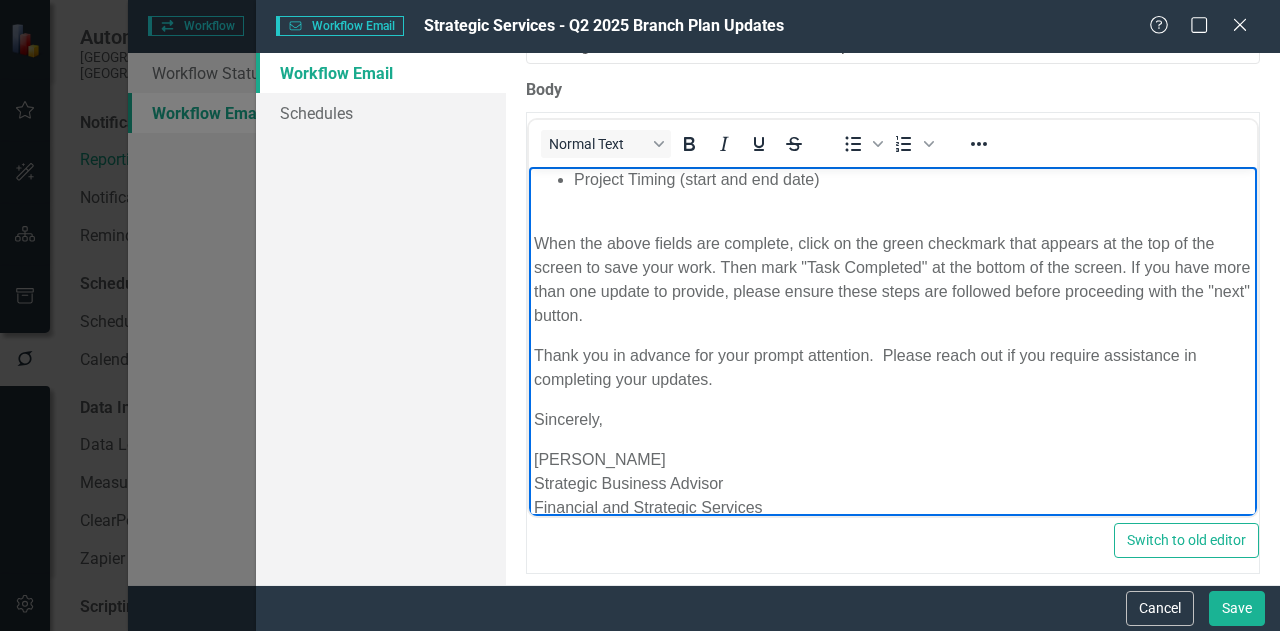 click on "Thank you in advance for your prompt attention.  Please reach out if you require assistance in completing your updates." at bounding box center [893, 368] 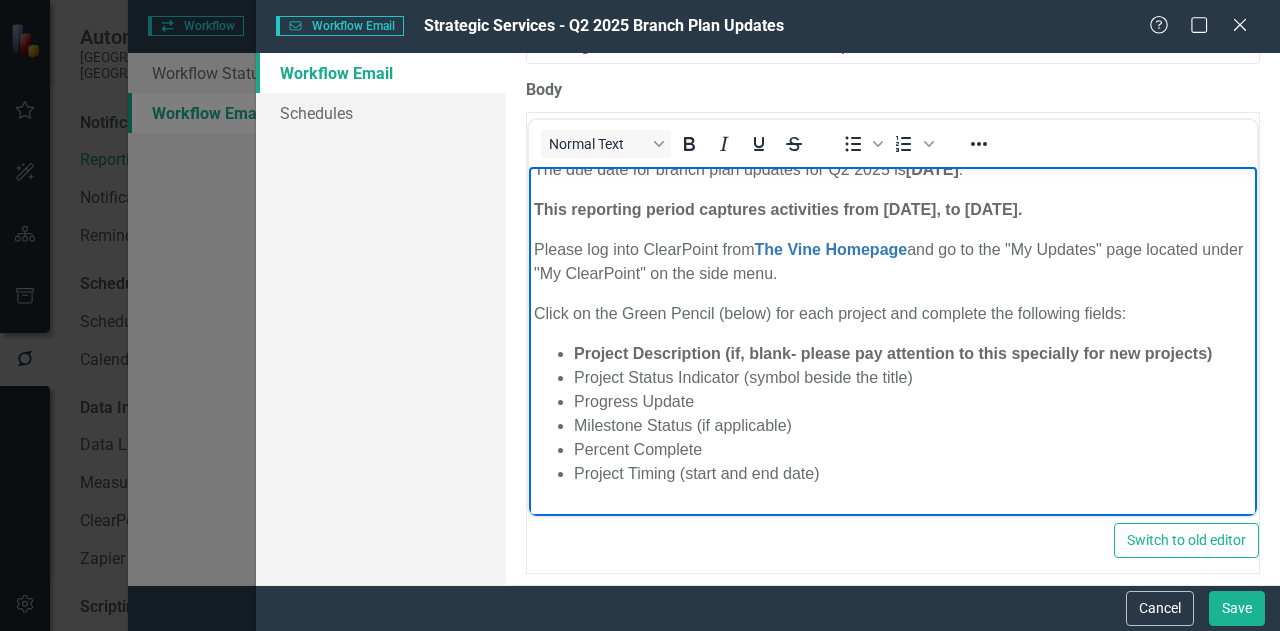 scroll, scrollTop: 0, scrollLeft: 0, axis: both 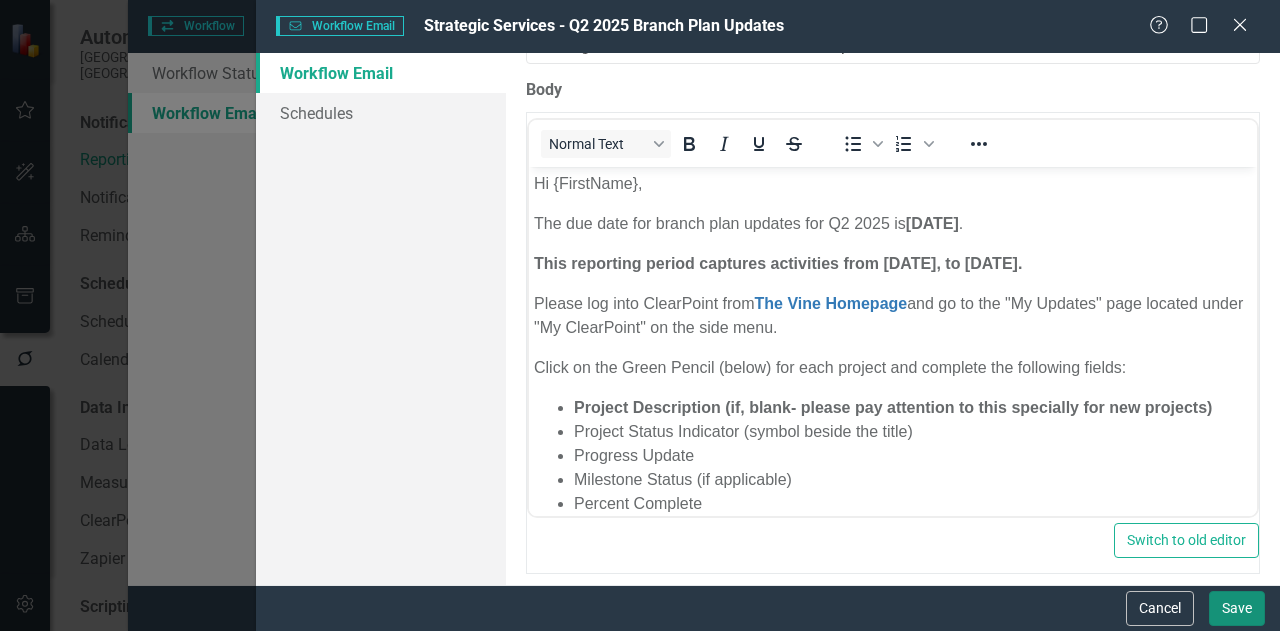click on "Save" at bounding box center [1237, 608] 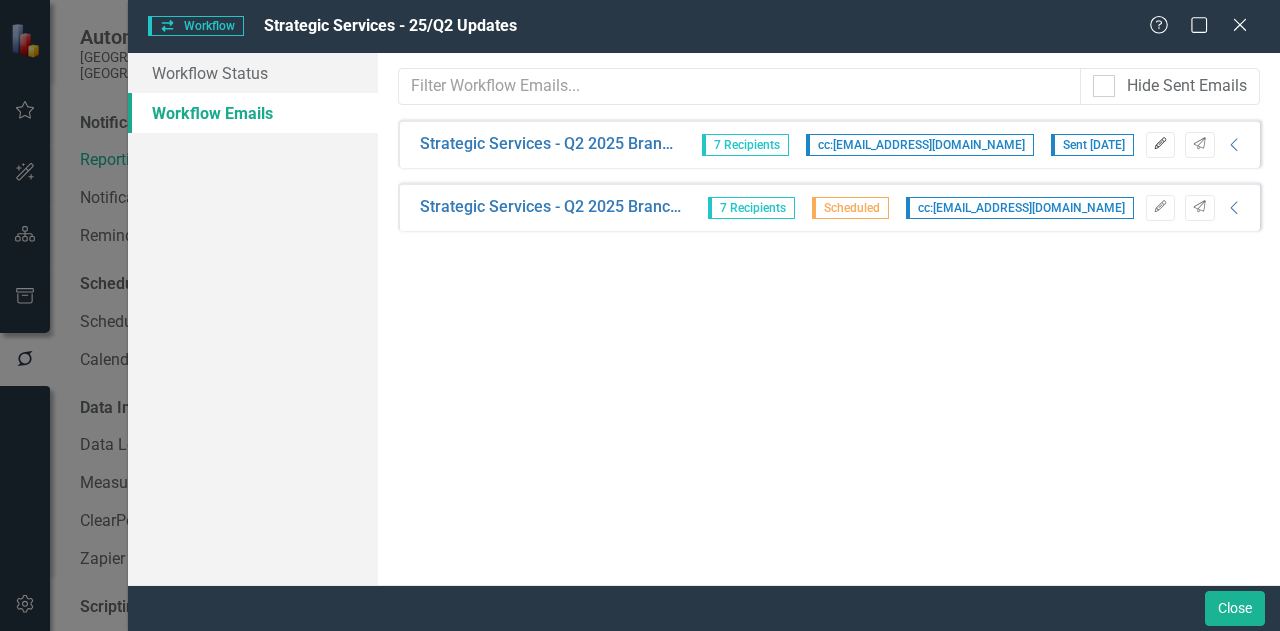 click on "Edit" at bounding box center (1160, 145) 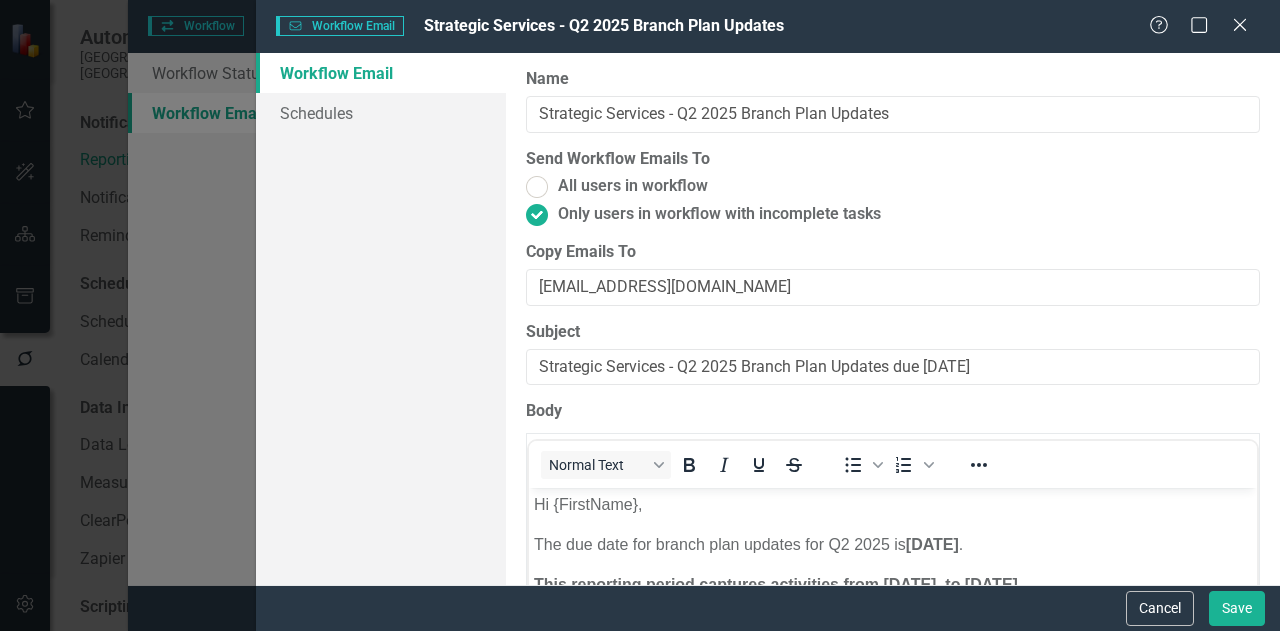 scroll, scrollTop: 0, scrollLeft: 0, axis: both 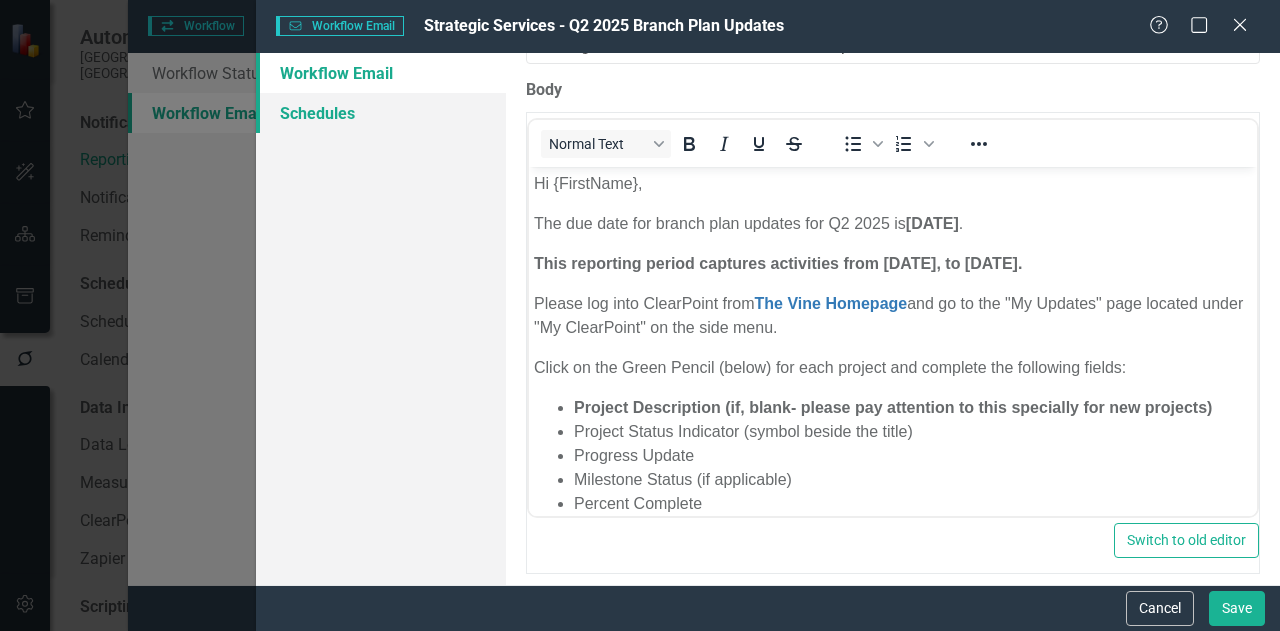 click on "Schedules" at bounding box center [381, 113] 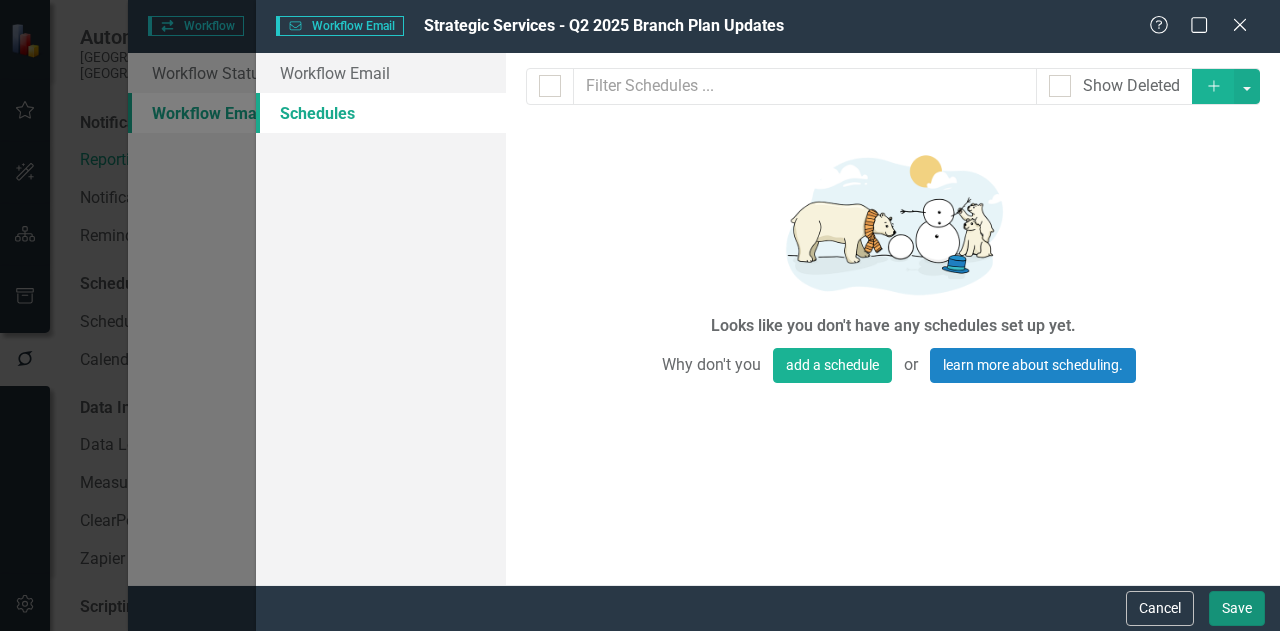 click on "Save" at bounding box center (1237, 608) 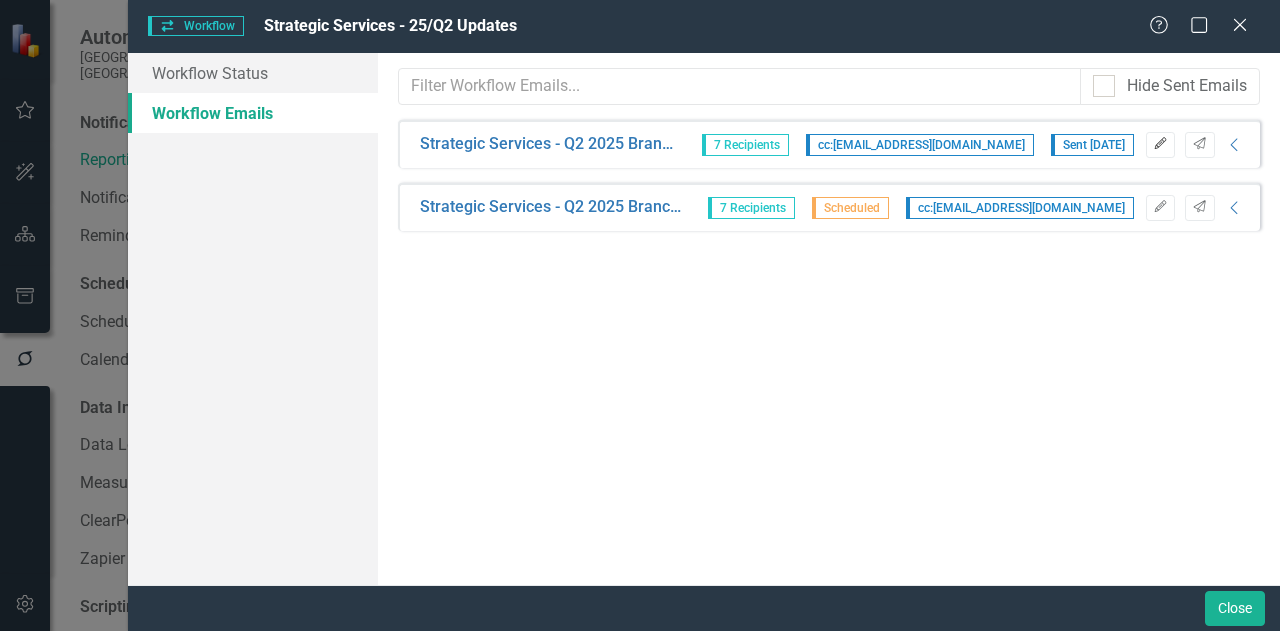 click on "Edit" 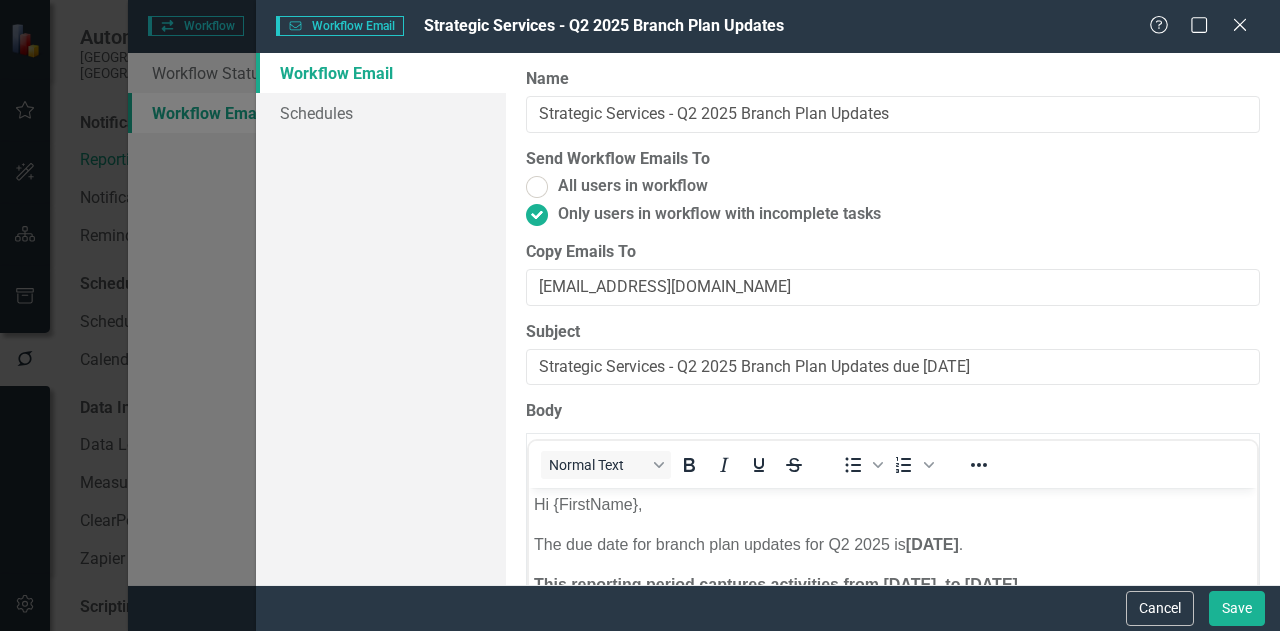 scroll, scrollTop: 0, scrollLeft: 0, axis: both 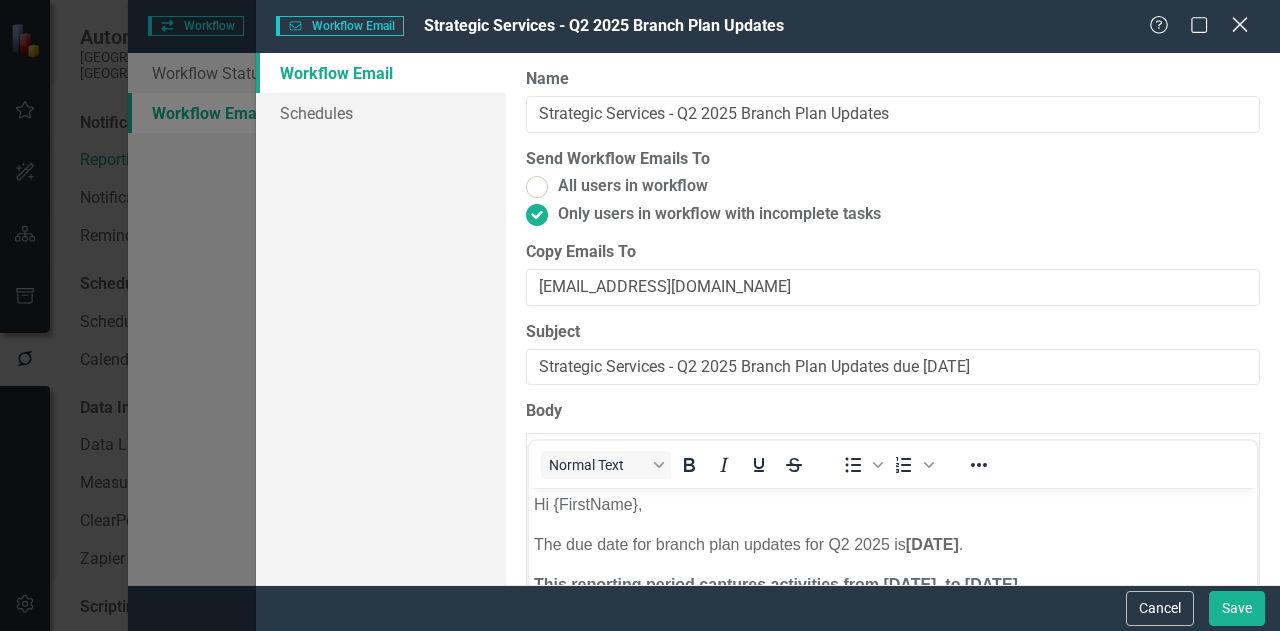 click 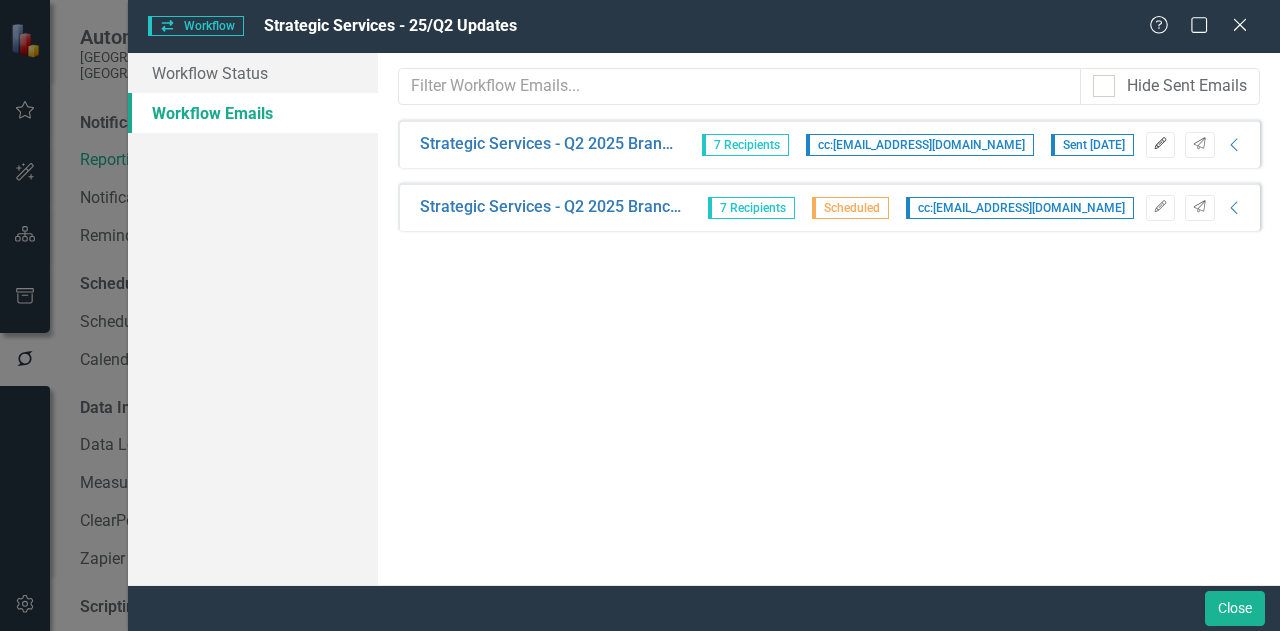 click on "Edit" 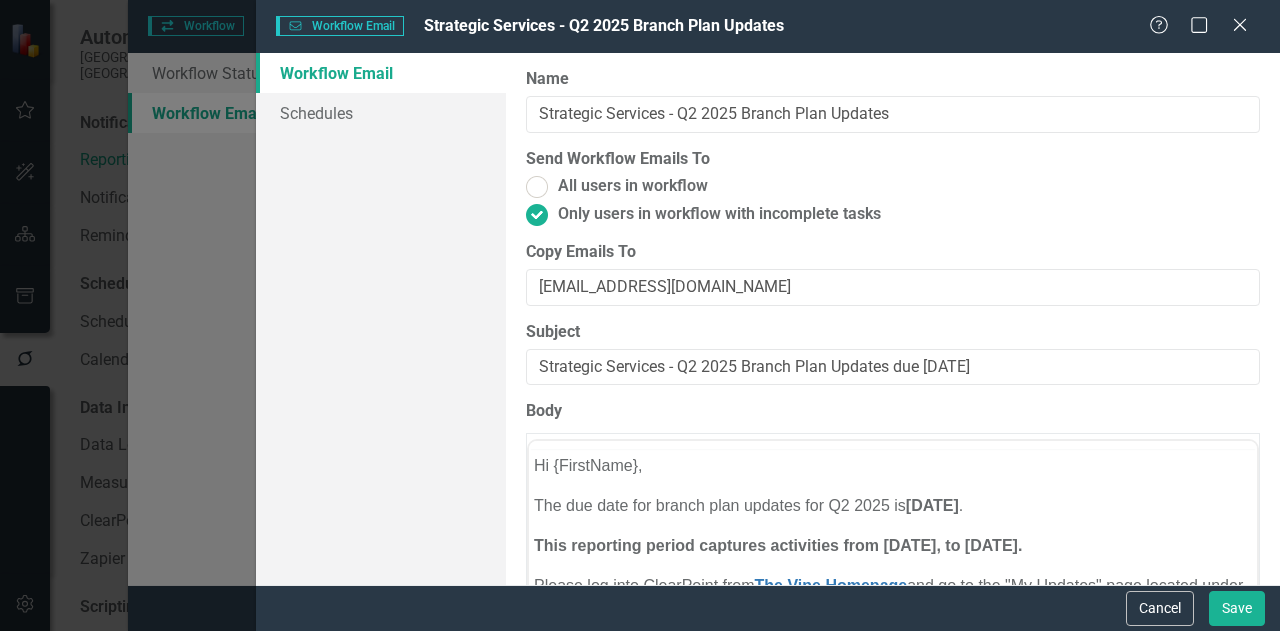 scroll, scrollTop: 0, scrollLeft: 0, axis: both 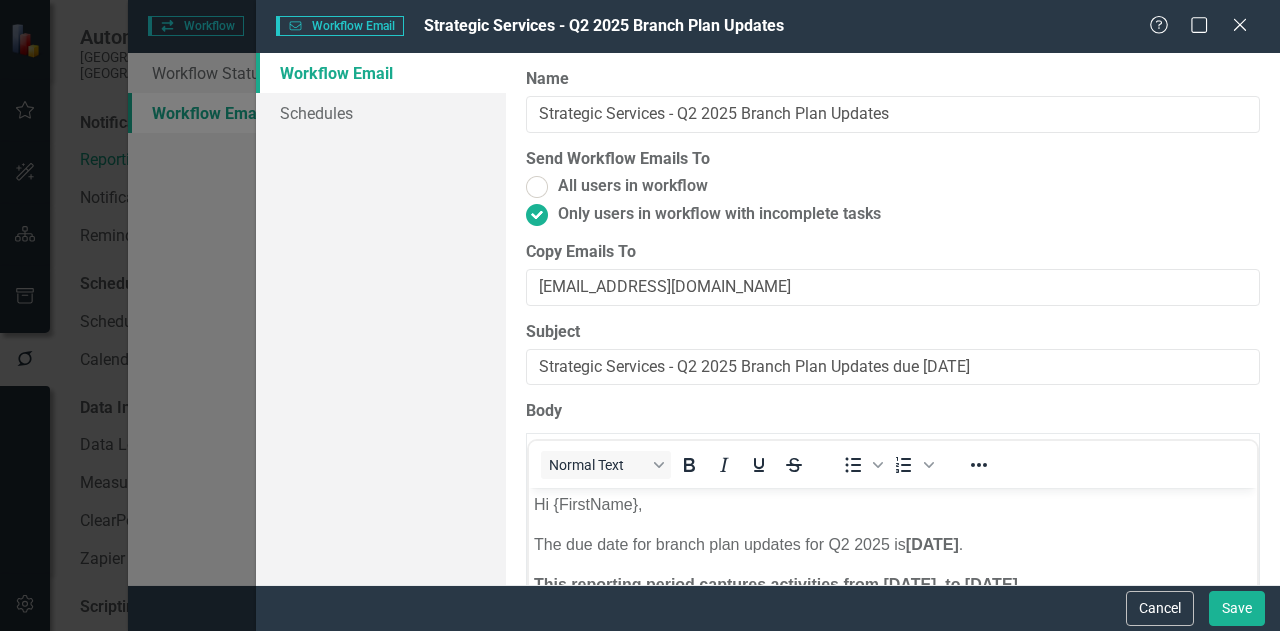click on "Help Maximize Close" at bounding box center [1204, 26] 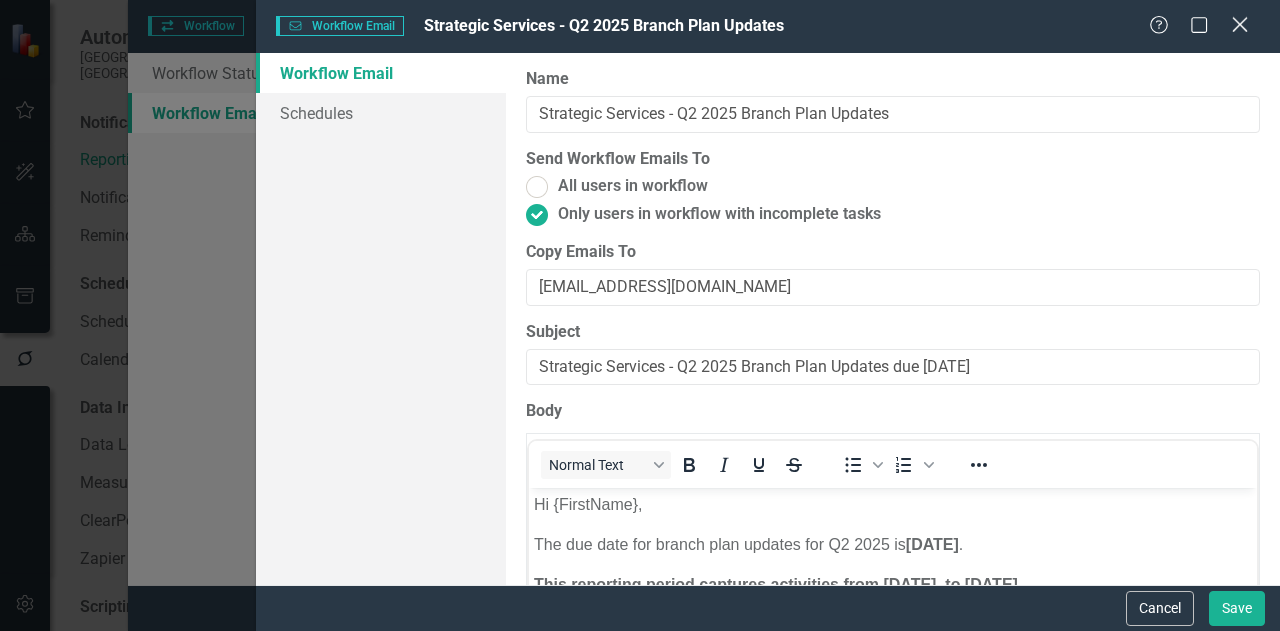 click on "Close" 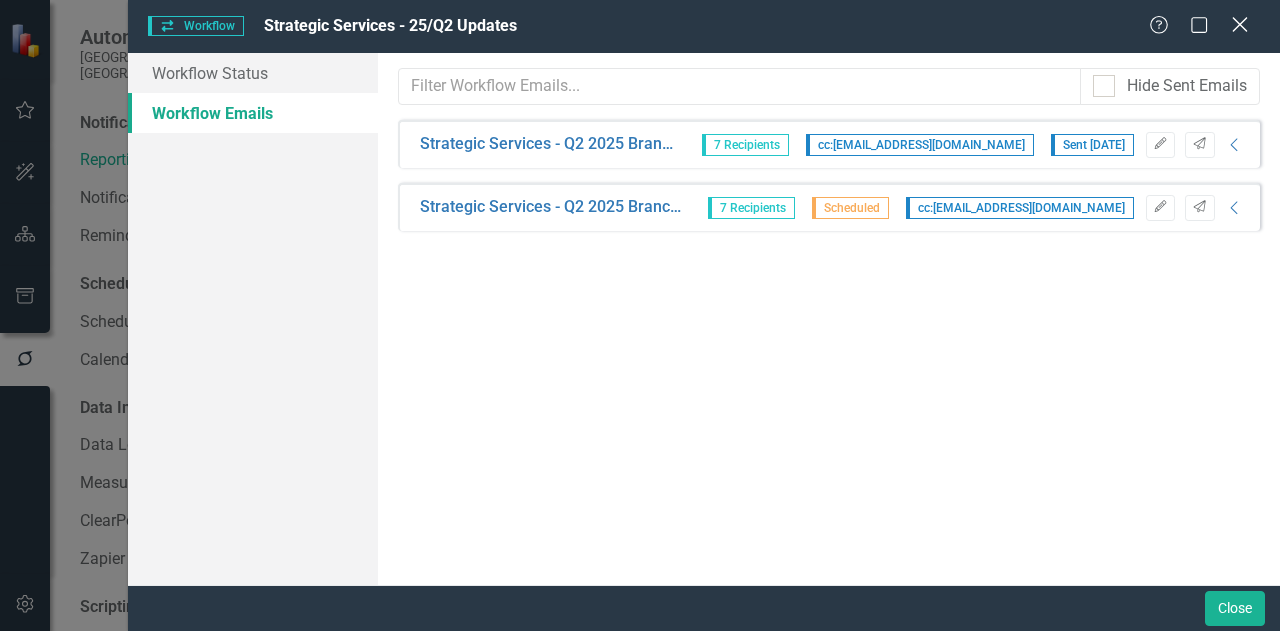 click on "Close" 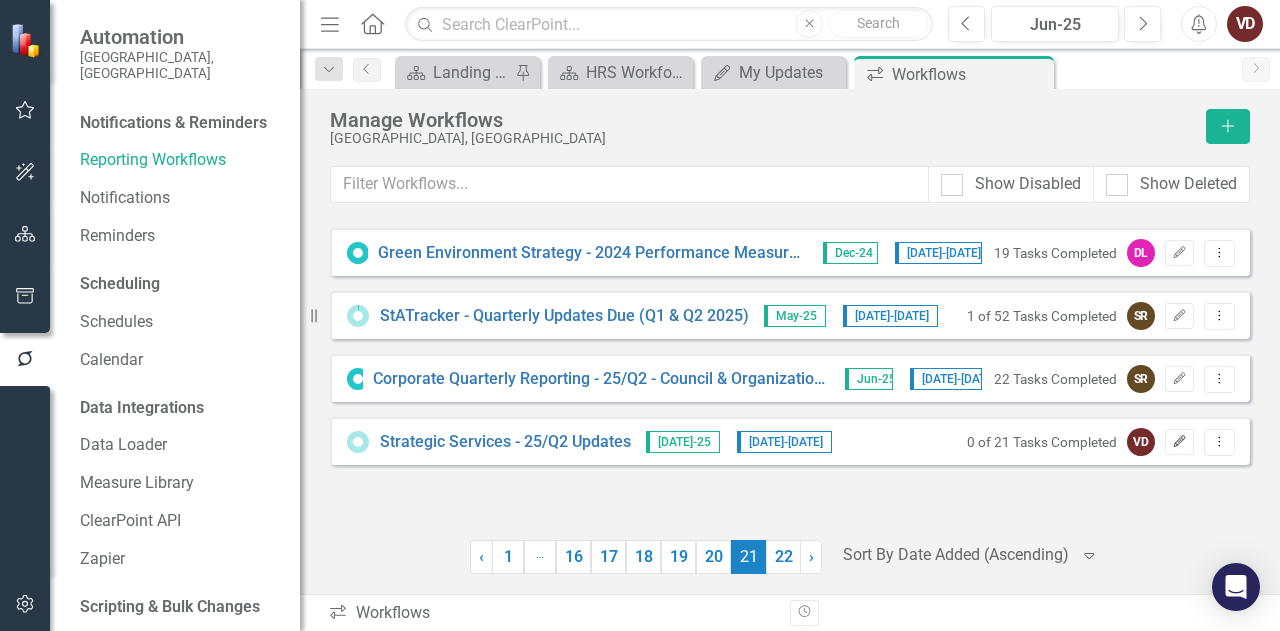 click on "Edit" 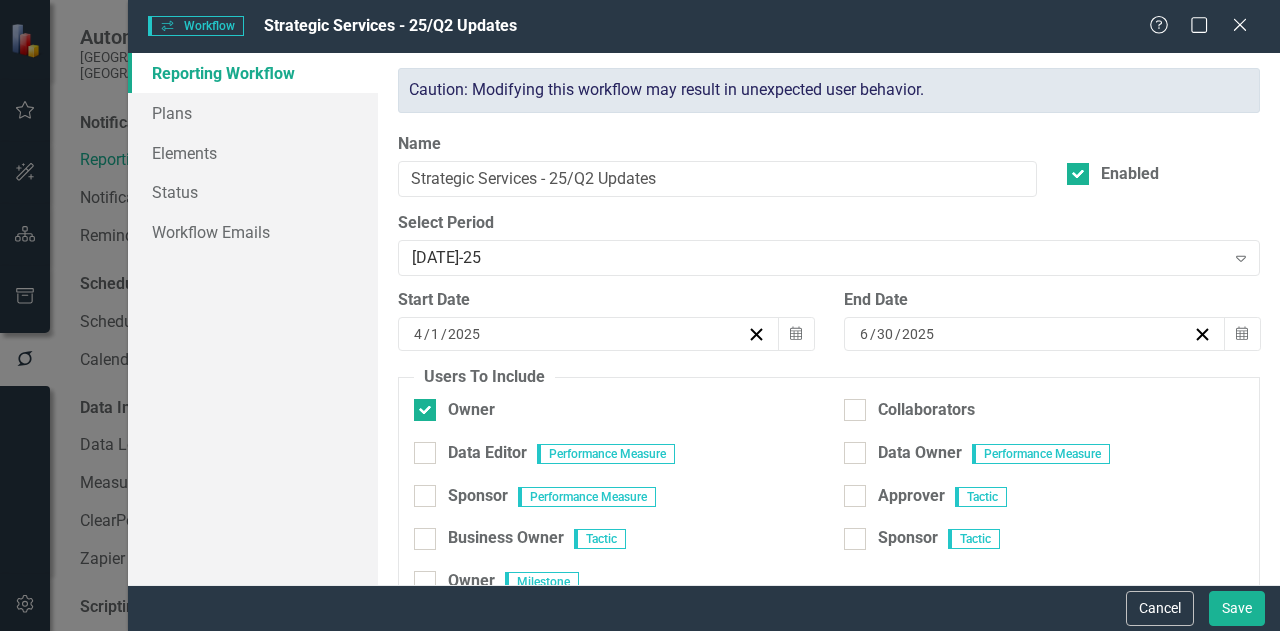 scroll, scrollTop: 0, scrollLeft: 0, axis: both 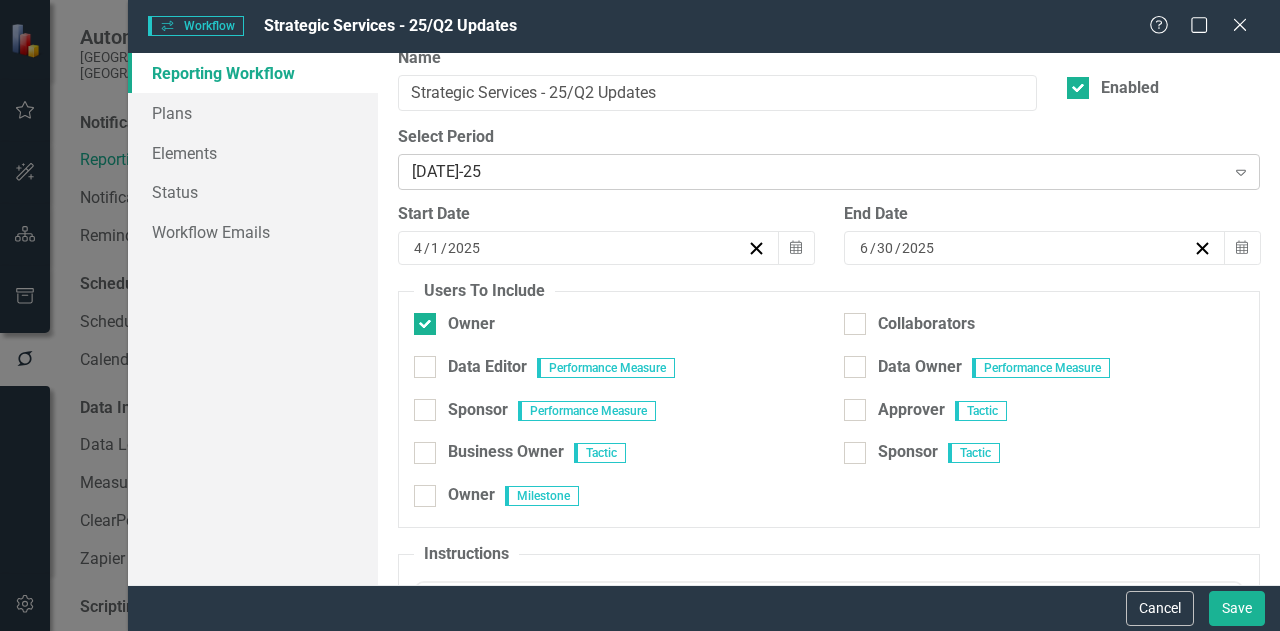 click on "[DATE]-25" at bounding box center (818, 172) 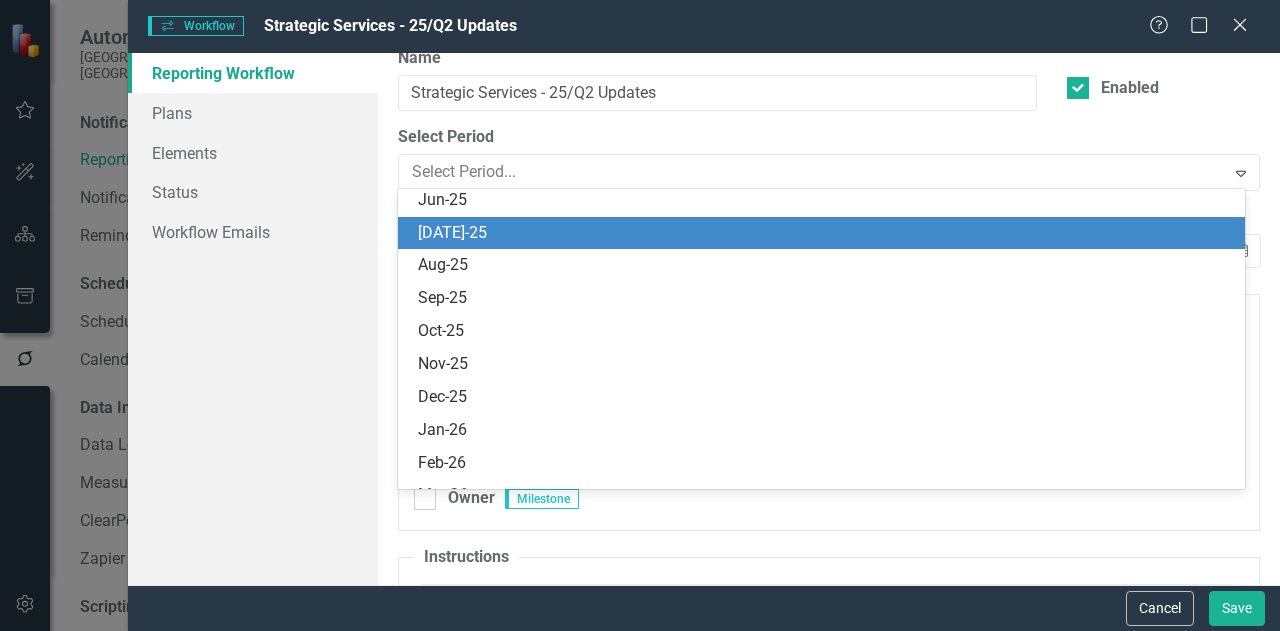 scroll, scrollTop: 6834, scrollLeft: 0, axis: vertical 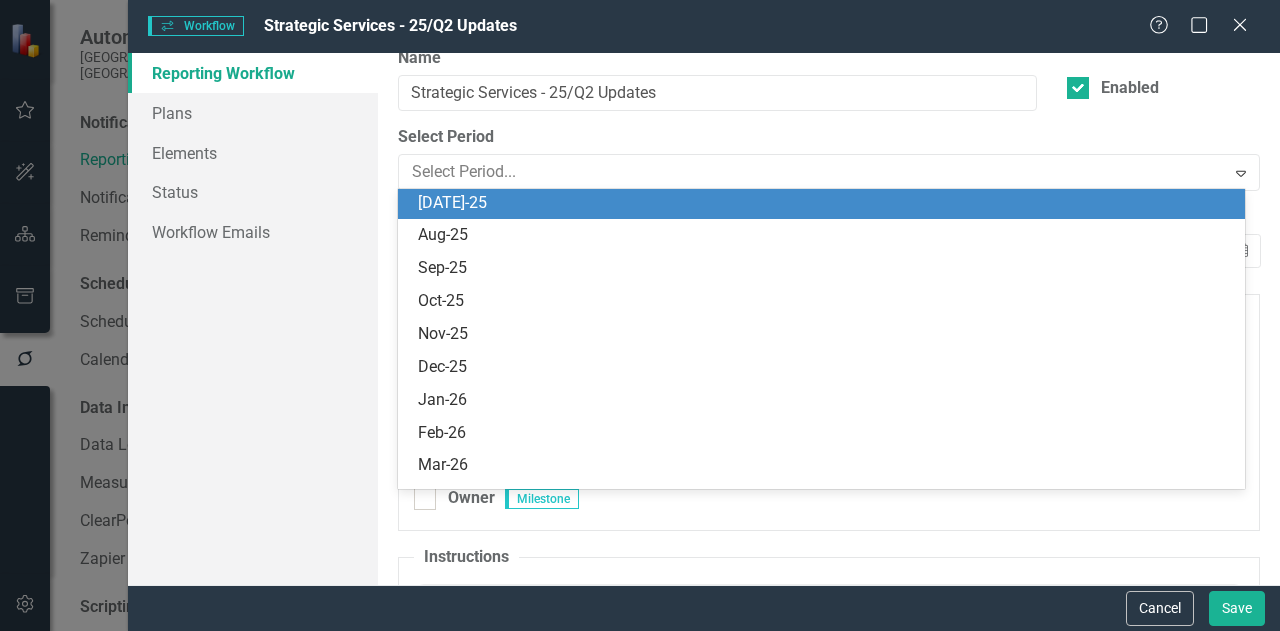 click on "[DATE]-25" at bounding box center (825, 203) 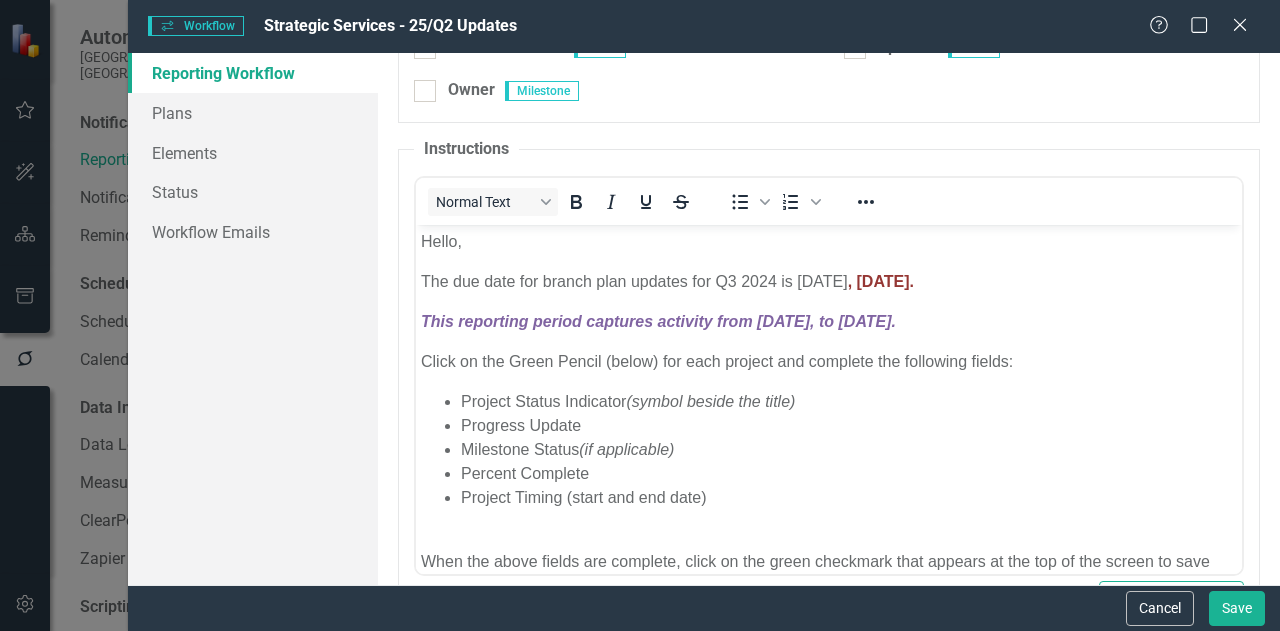 scroll, scrollTop: 488, scrollLeft: 0, axis: vertical 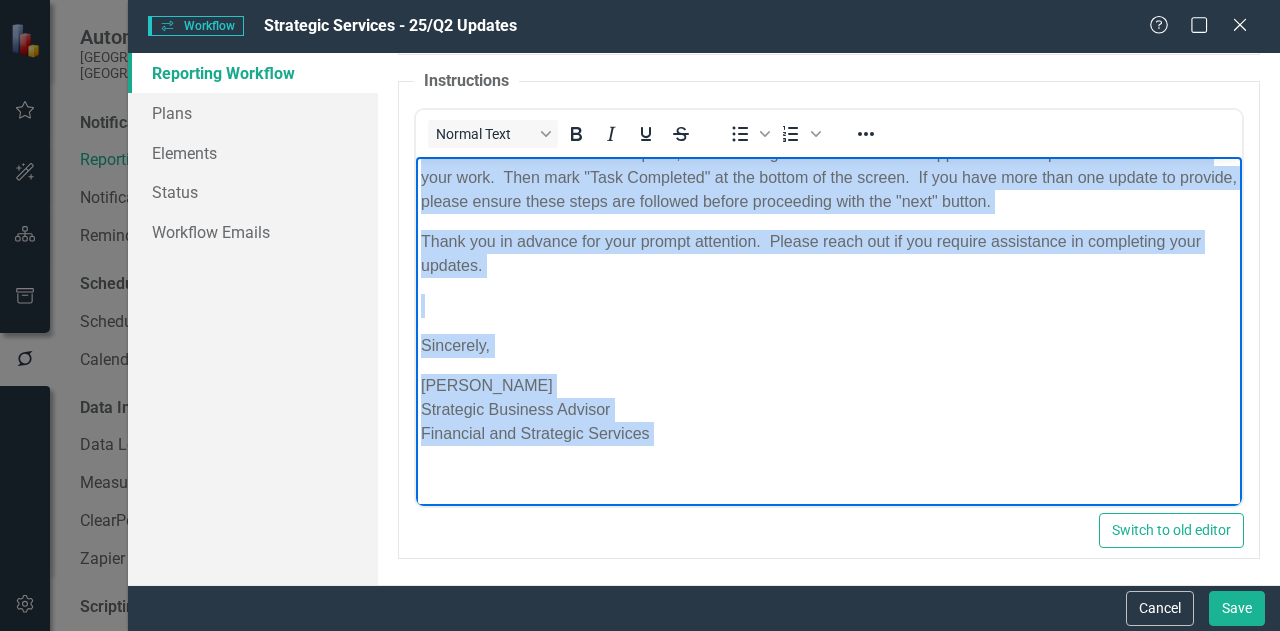 drag, startPoint x: 421, startPoint y: 206, endPoint x: 780, endPoint y: 641, distance: 564.00885 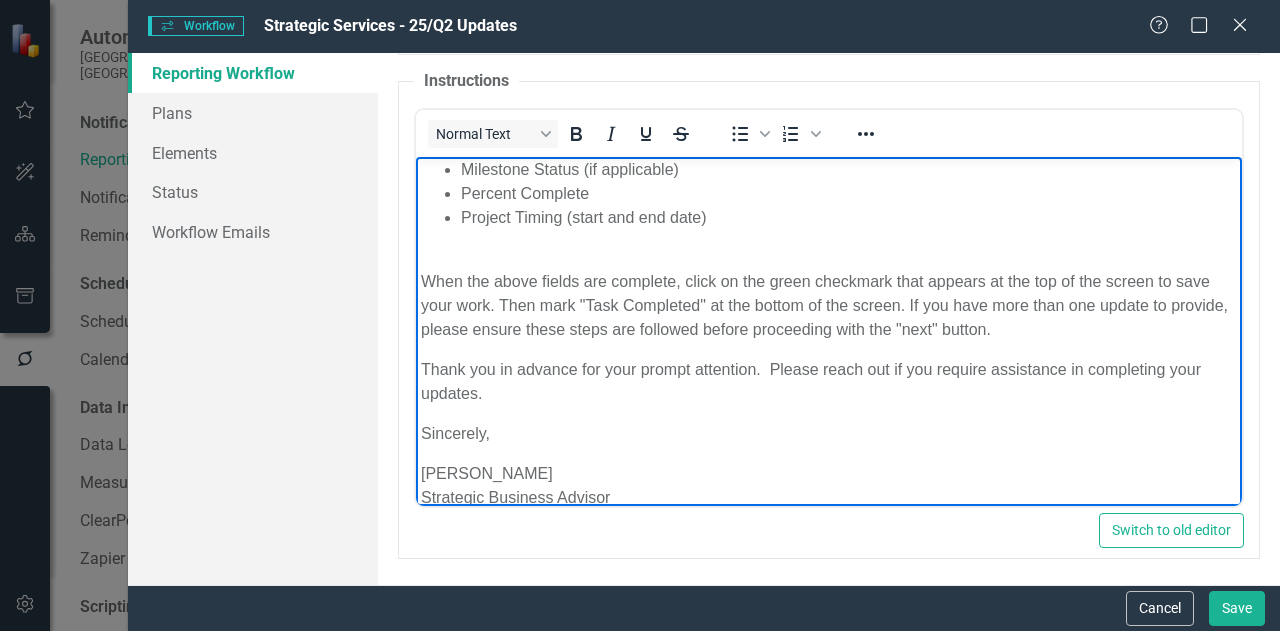 scroll, scrollTop: 364, scrollLeft: 0, axis: vertical 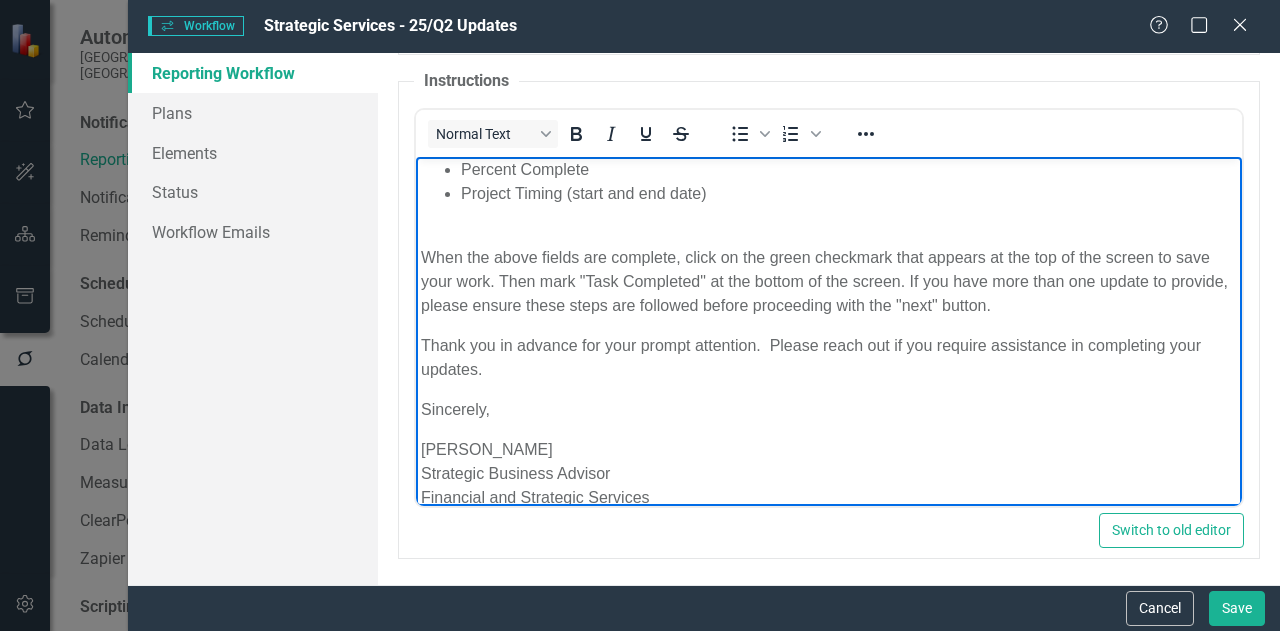click on "Hello, Hi {FirstName}, The due date for branch plan updates for Q2 2025 is  [DATE] .   This reporting period captures activities from [DATE], to [DATE]. Please log into ClearPoint from  The Vine Homepage  and go to the "My Updates" page located under "My ClearPoint" on the side menu. Click on the Green Pencil (below) for each project and complete the following fields: Project Description (if, blank- please pay attention to this specially for new projects) Project Status Indicator (symbol beside the title) Progress Update  Milestone Status (if applicable) Percent Complete Project Timing (start and end date) When the above fields are complete, click on the green checkmark that appears at the top of the screen to save your work. Then mark "Task Completed" at the bottom of the screen. If you have more than one update to provide, please ensure these steps are followed before proceeding with the "next" button. Sincerely, [PERSON_NAME]  Strategic Business Advisor" at bounding box center [829, 161] 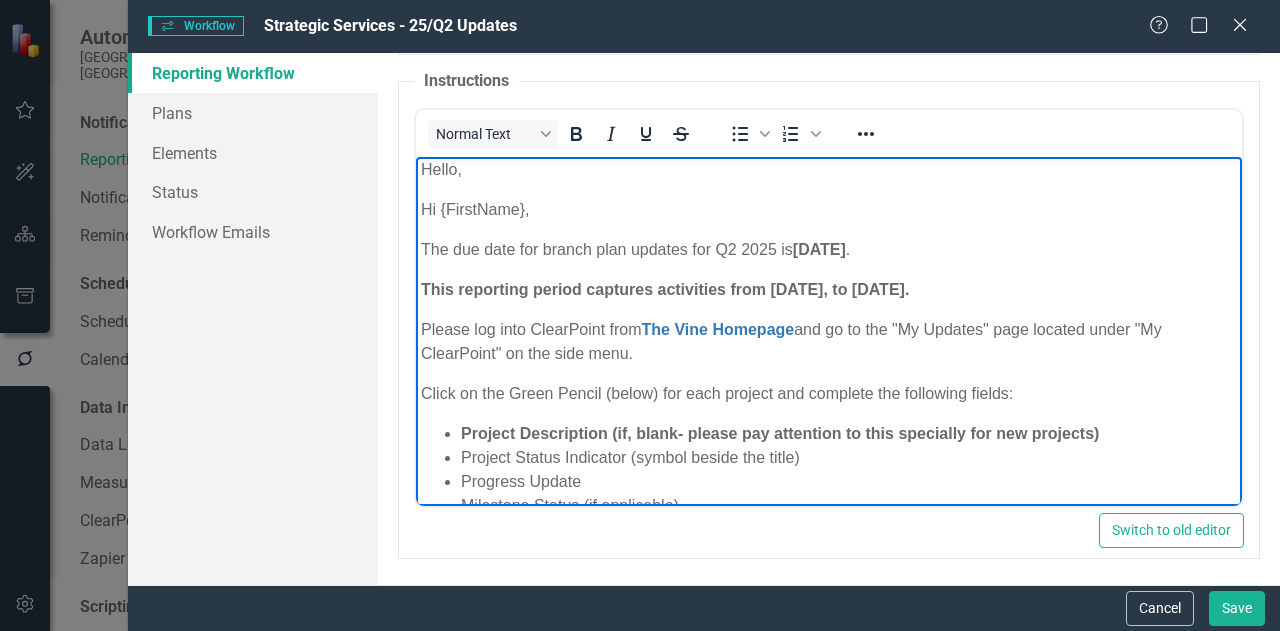 scroll, scrollTop: 0, scrollLeft: 0, axis: both 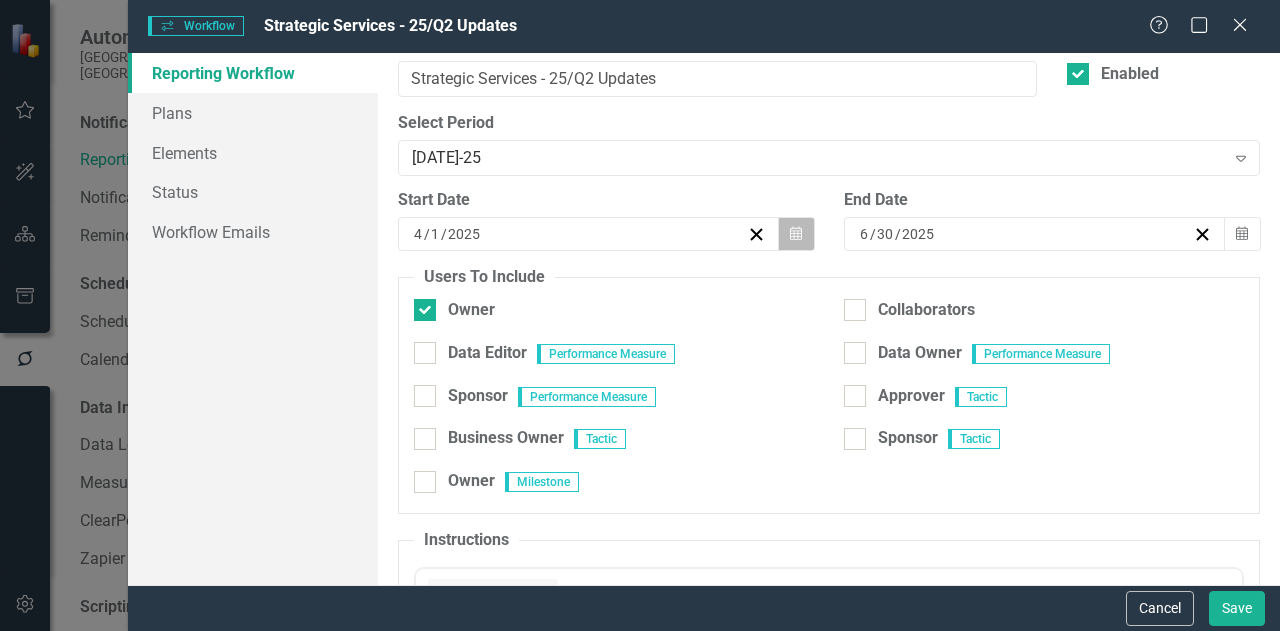 click 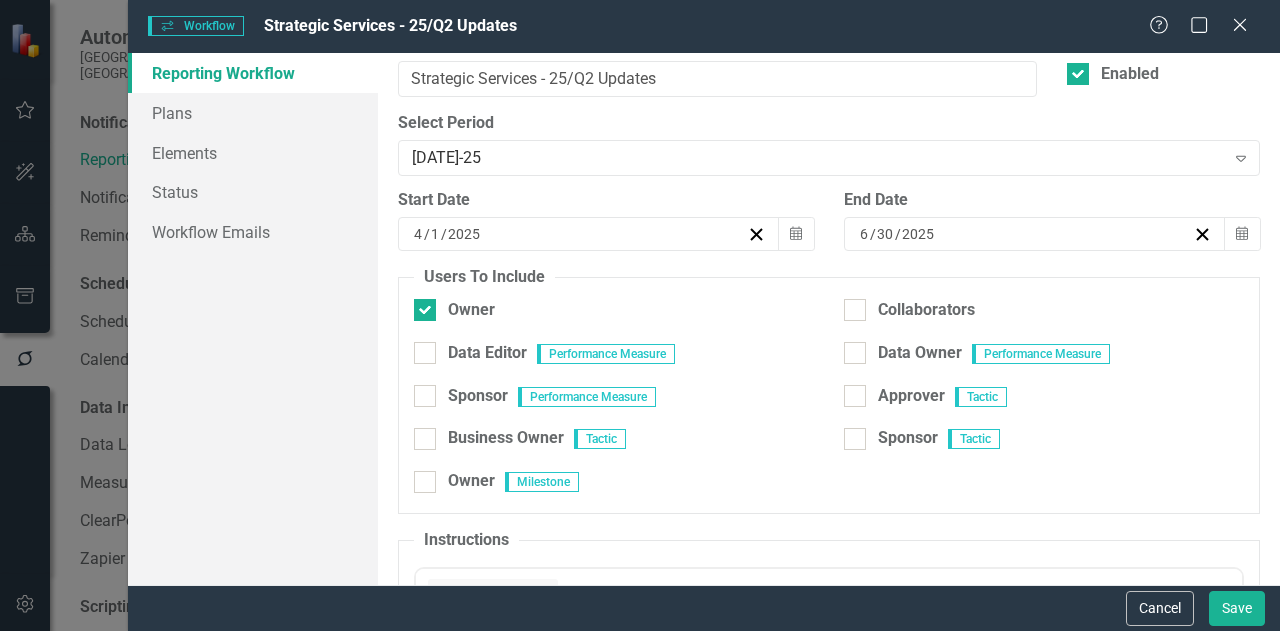 click on "Users To Include Owner Collaborators Data Editor Performance Measure Data Owner Performance Measure Sponsor Performance Measure Approver Tactic Business Owner Tactic Sponsor Tactic Owner Milestone" at bounding box center (829, 390) 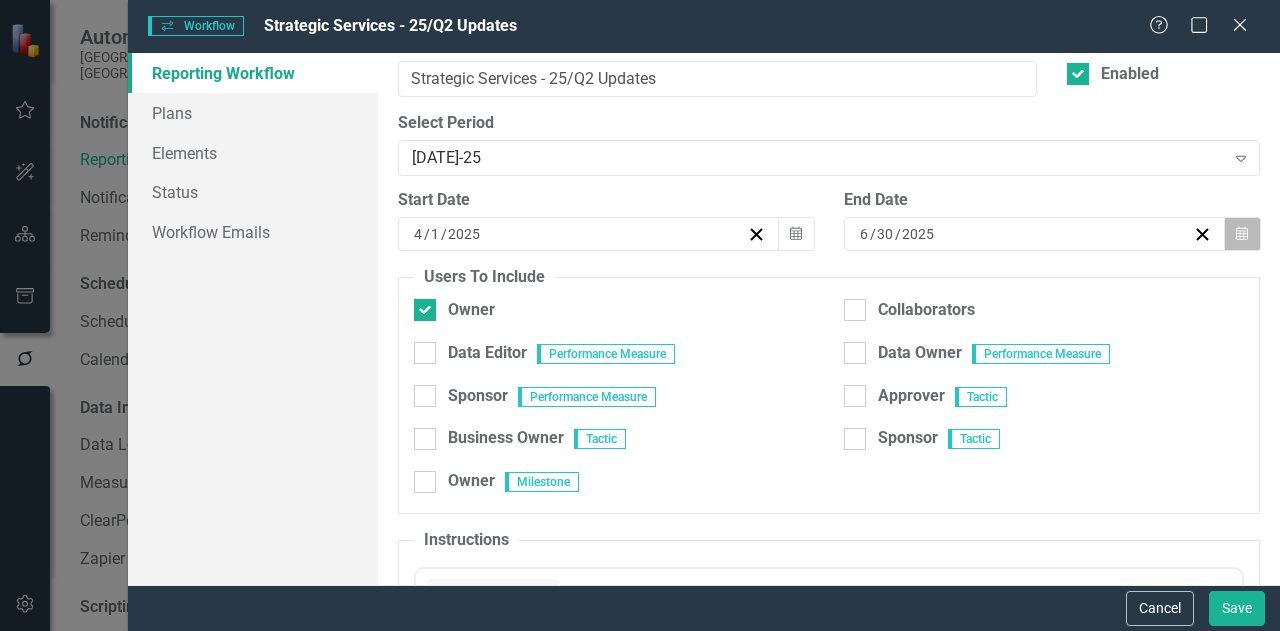 click on "Calendar" at bounding box center (1242, 234) 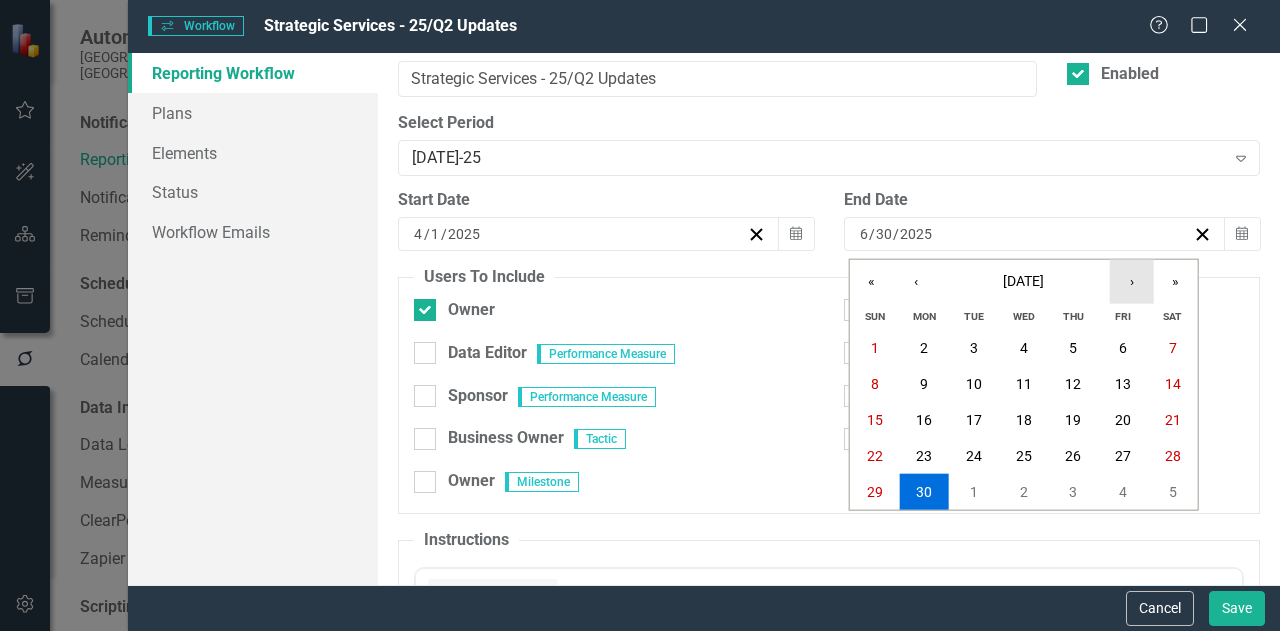 click on "›" at bounding box center [1132, 282] 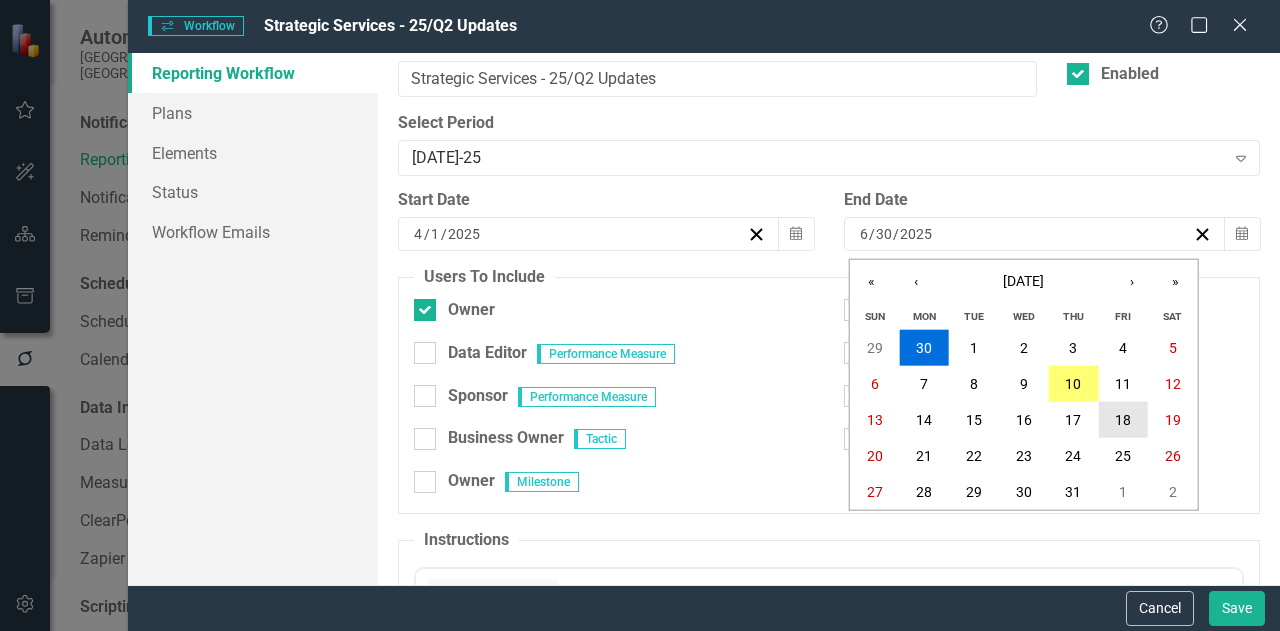 click on "18" at bounding box center (1123, 420) 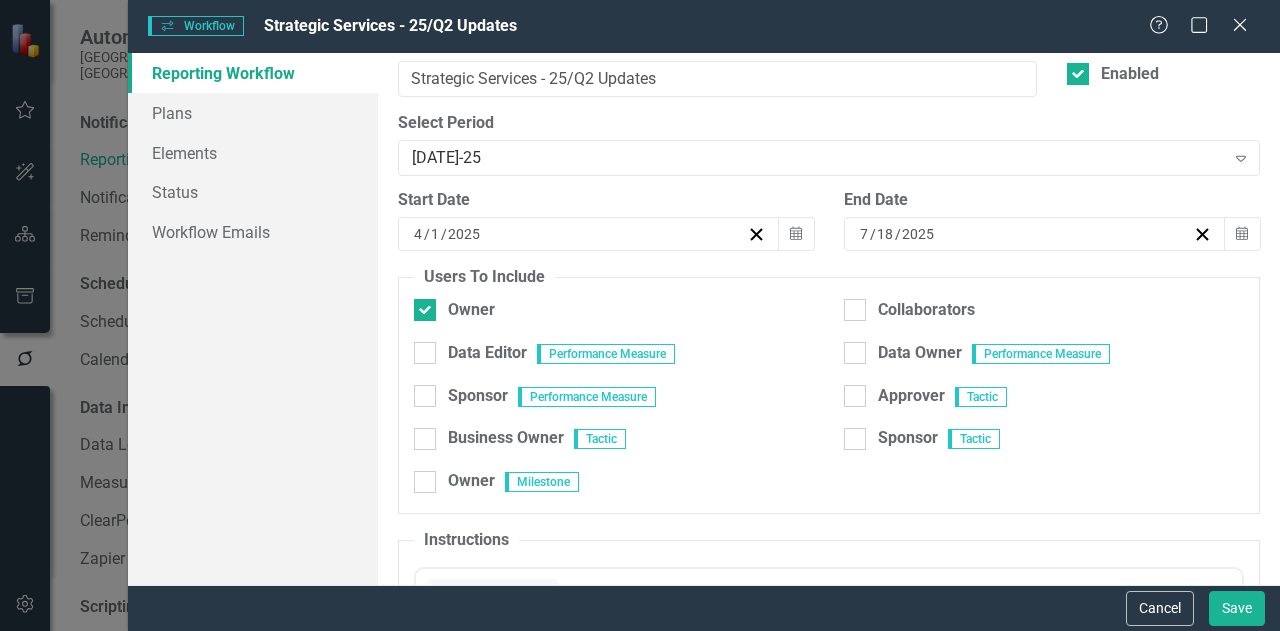 click on "Users To Include Owner Collaborators Data Editor Performance Measure Data Owner Performance Measure Sponsor Performance Measure Approver Tactic Business Owner Tactic Sponsor Tactic Owner Milestone" at bounding box center [829, 390] 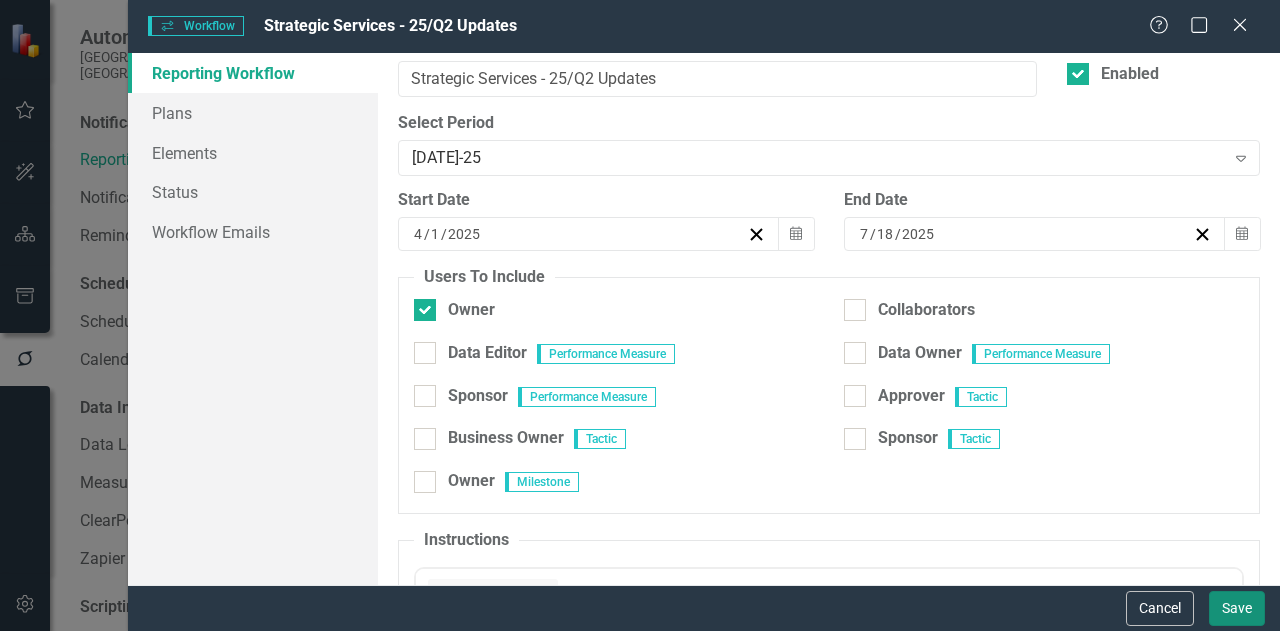 click on "Save" at bounding box center (1237, 608) 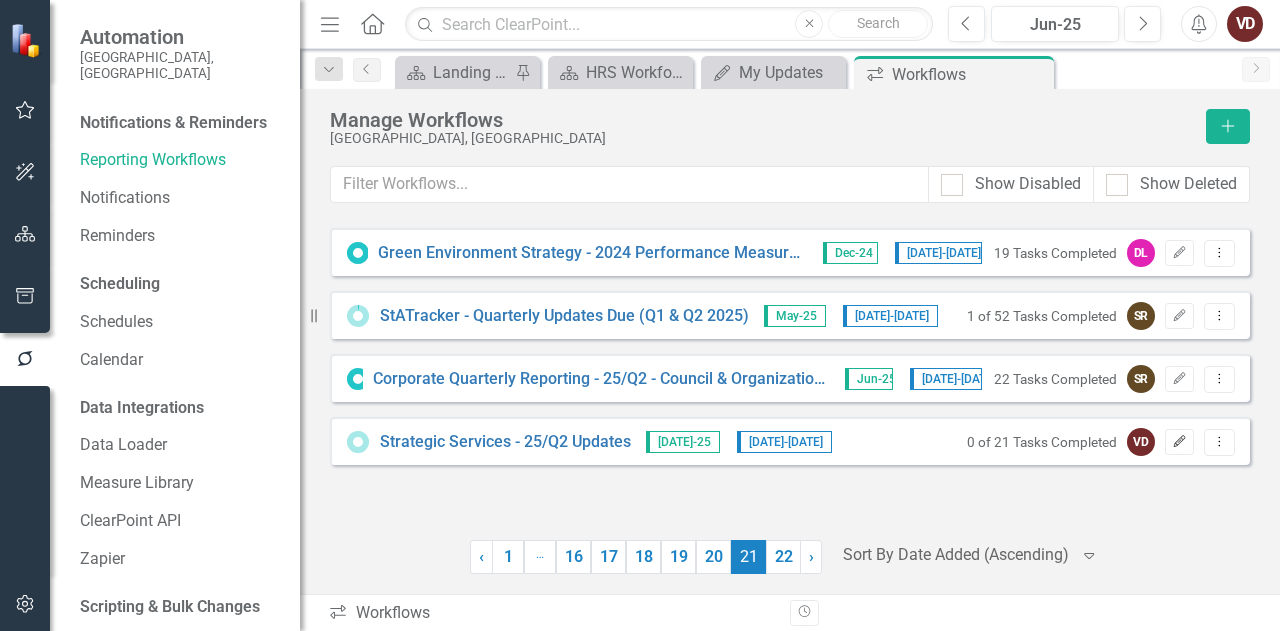 click on "Edit" 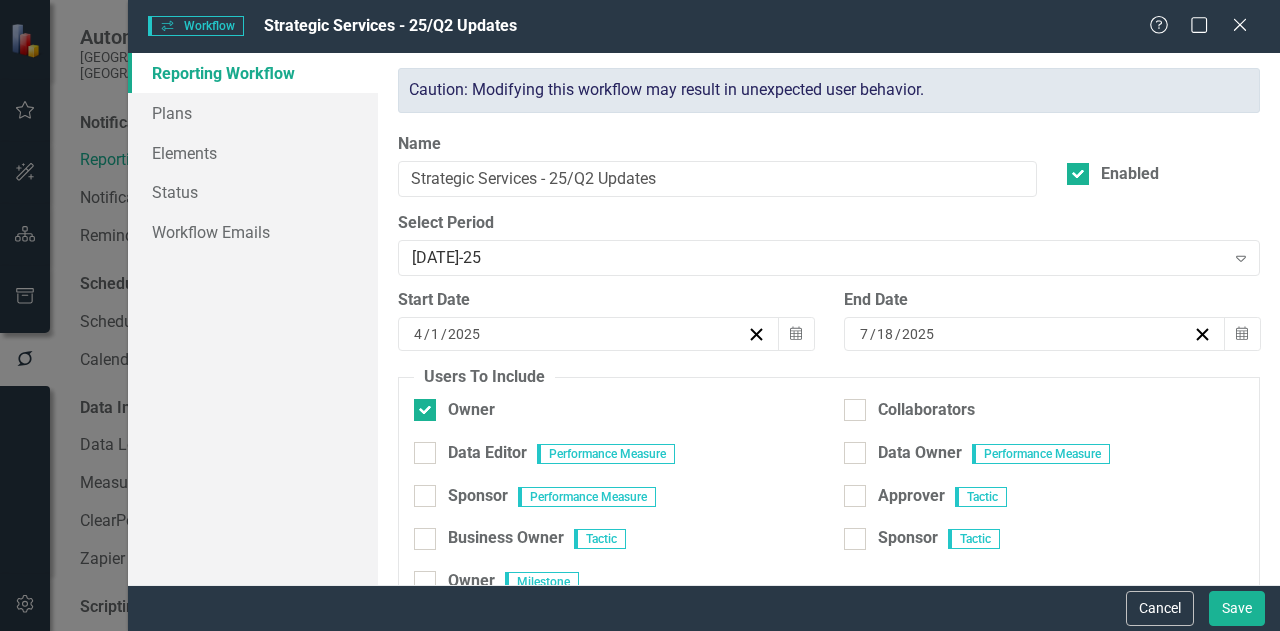 scroll, scrollTop: 0, scrollLeft: 0, axis: both 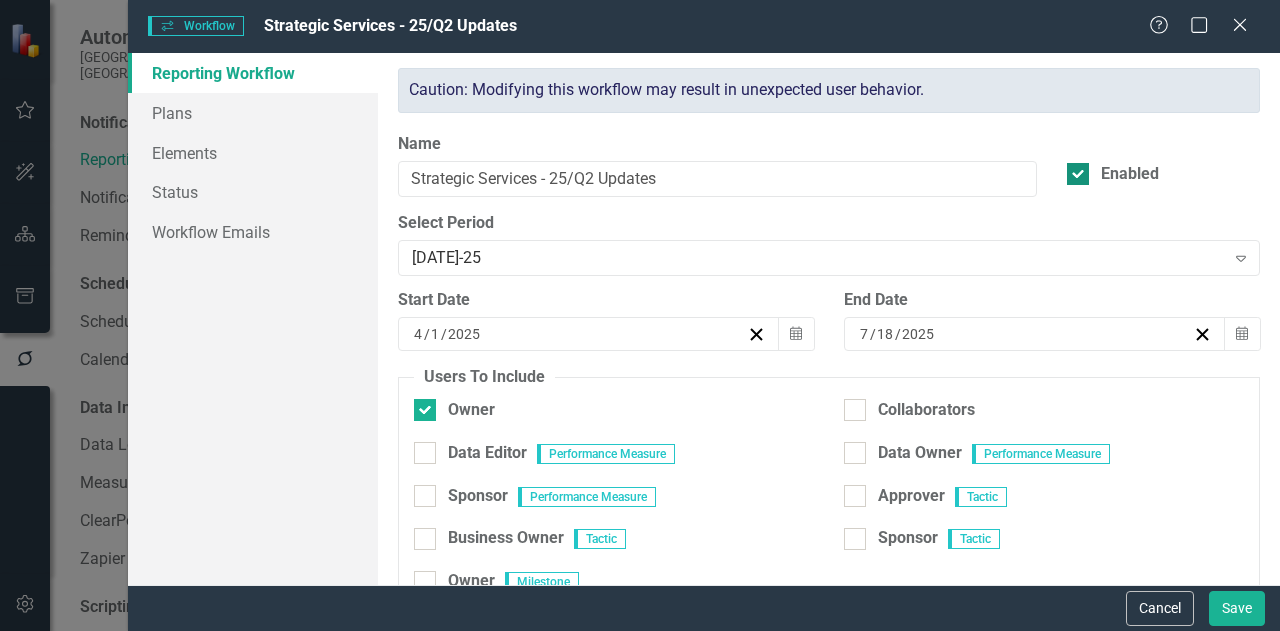 click at bounding box center [1078, 174] 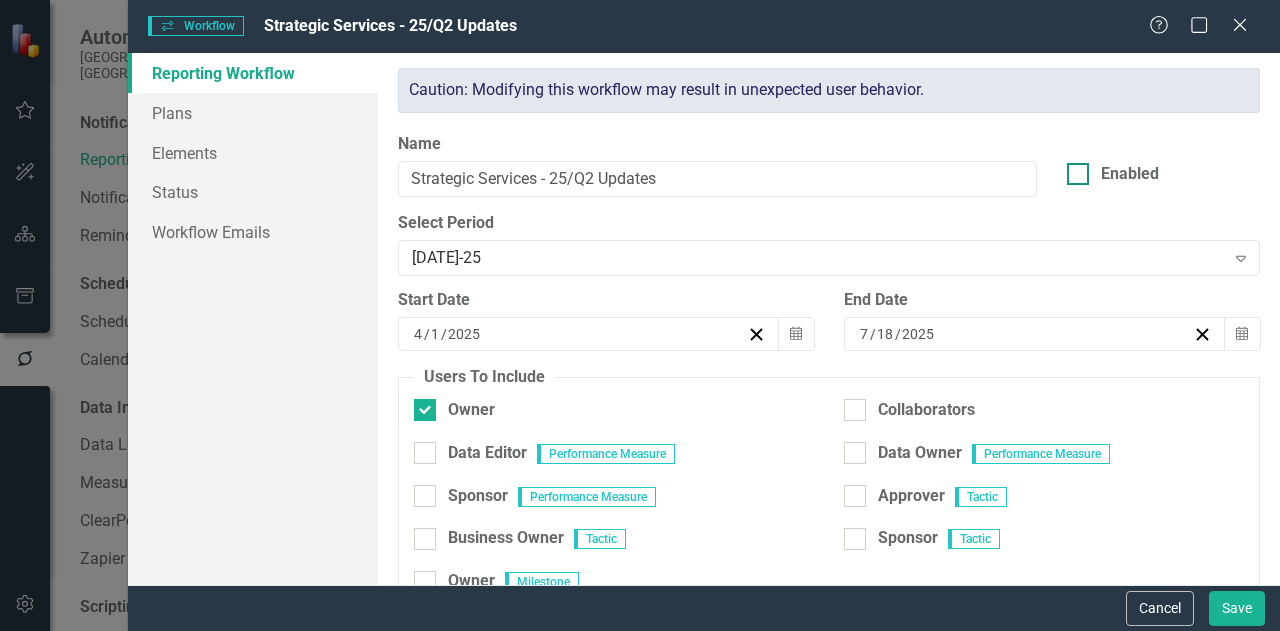 click at bounding box center (1078, 174) 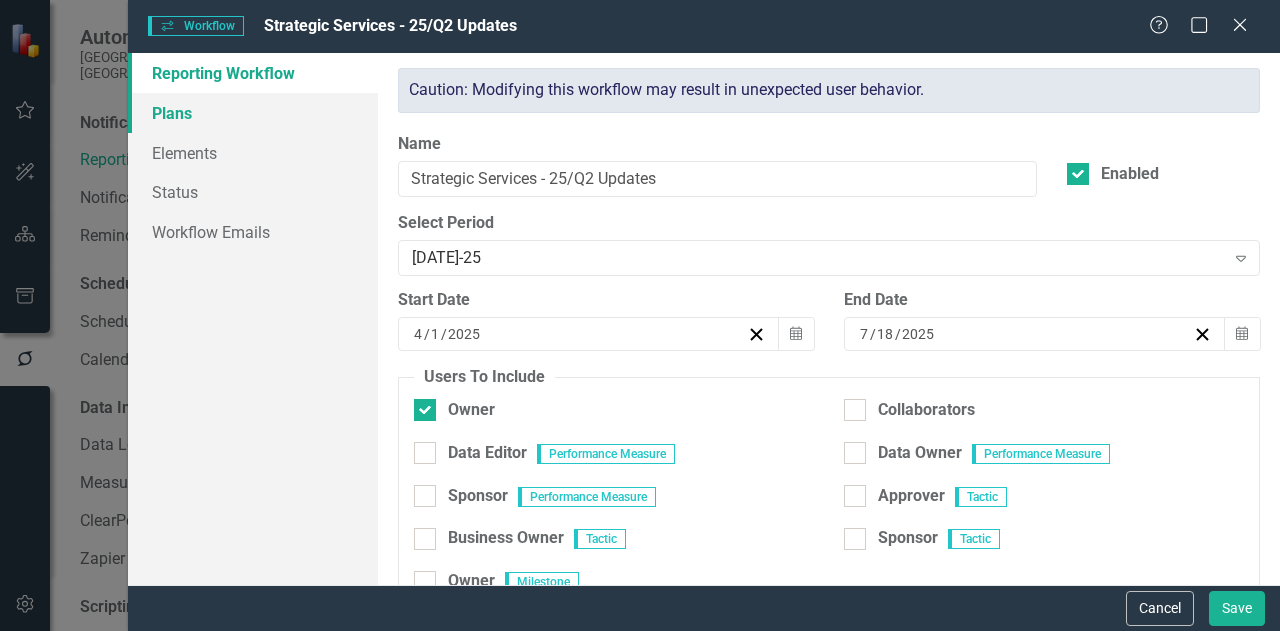 click on "Plans" at bounding box center (253, 113) 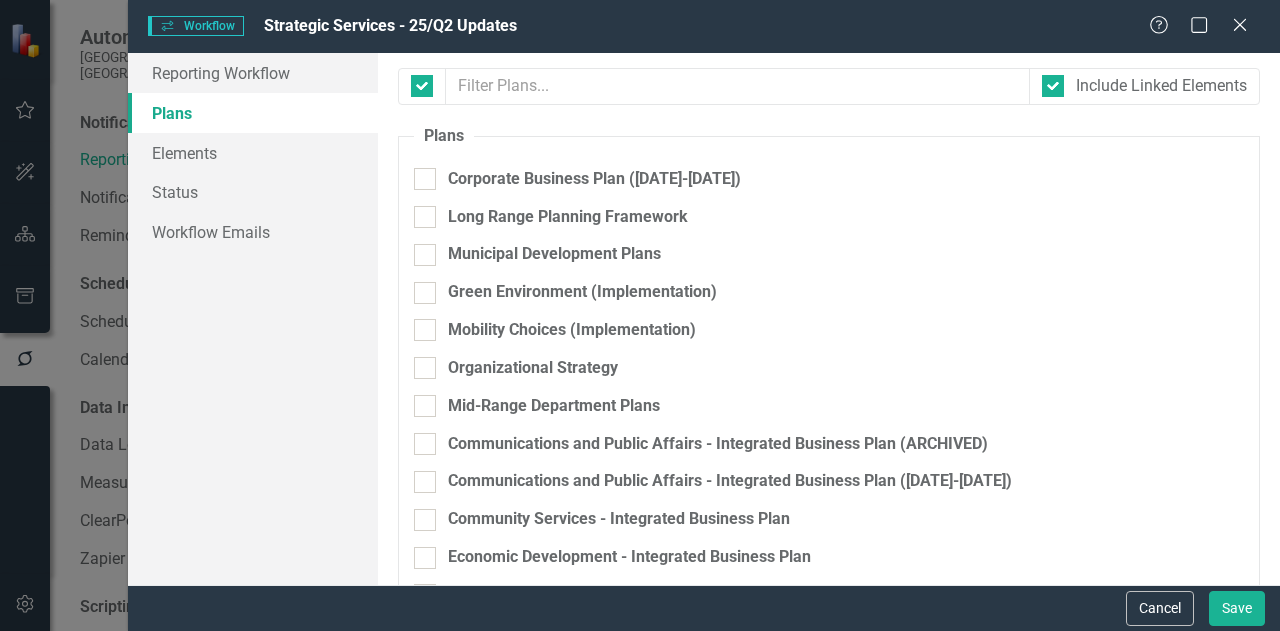 checkbox on "false" 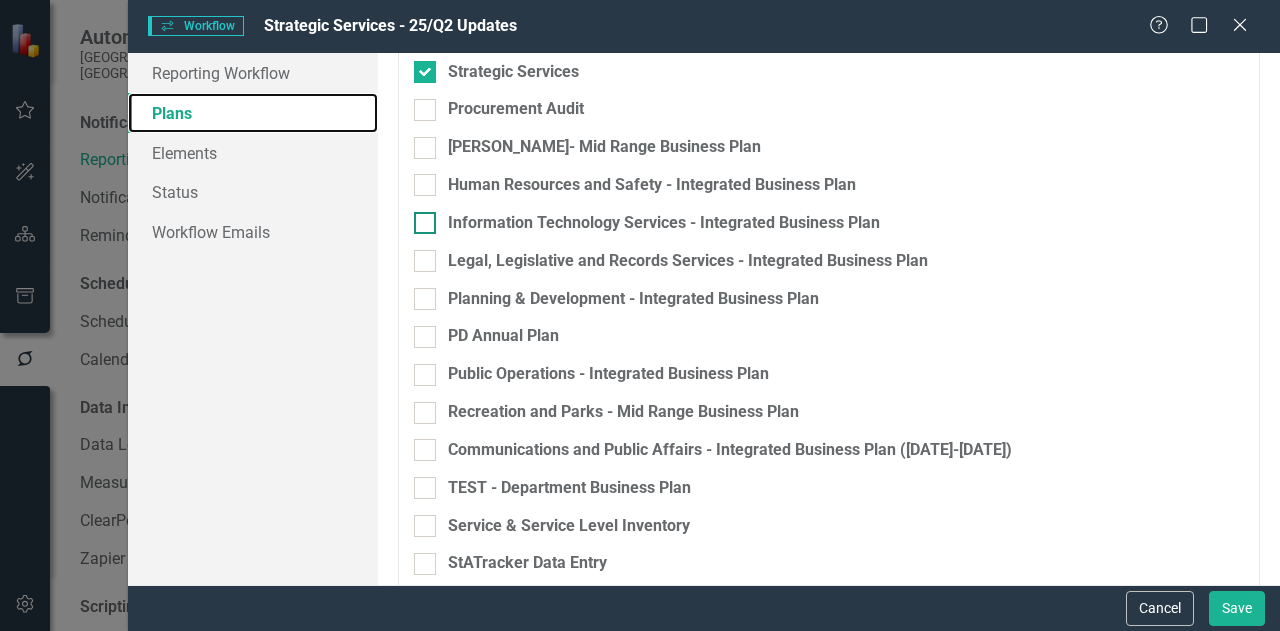 scroll, scrollTop: 847, scrollLeft: 0, axis: vertical 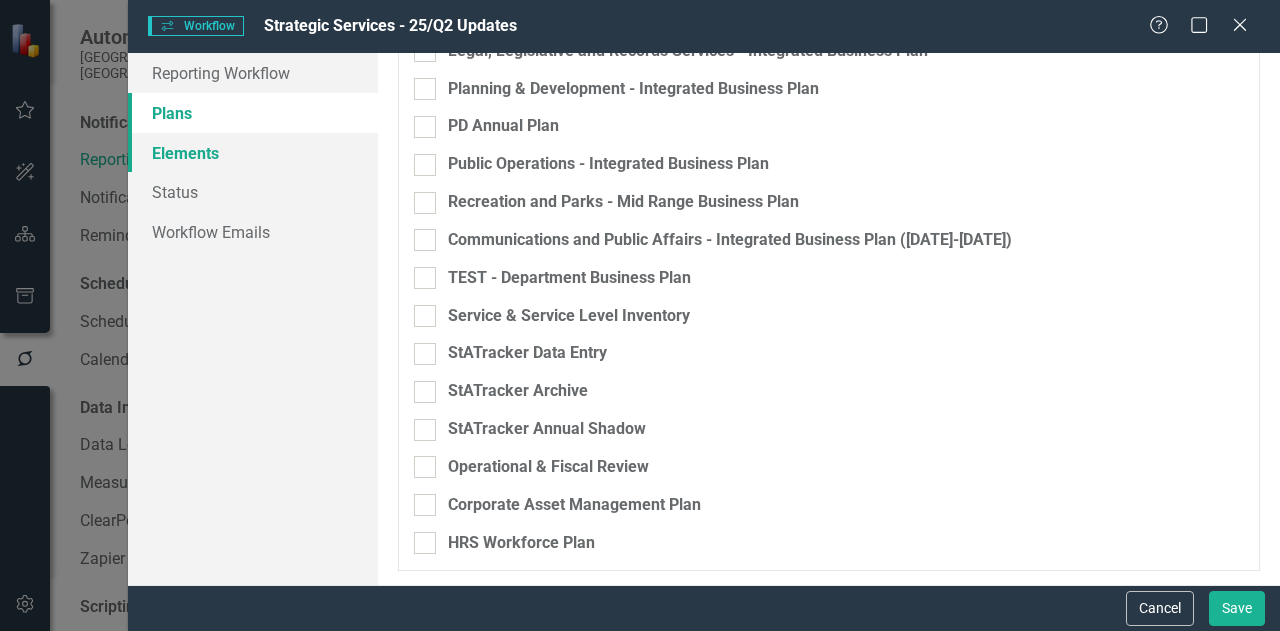 click on "Elements" at bounding box center [253, 153] 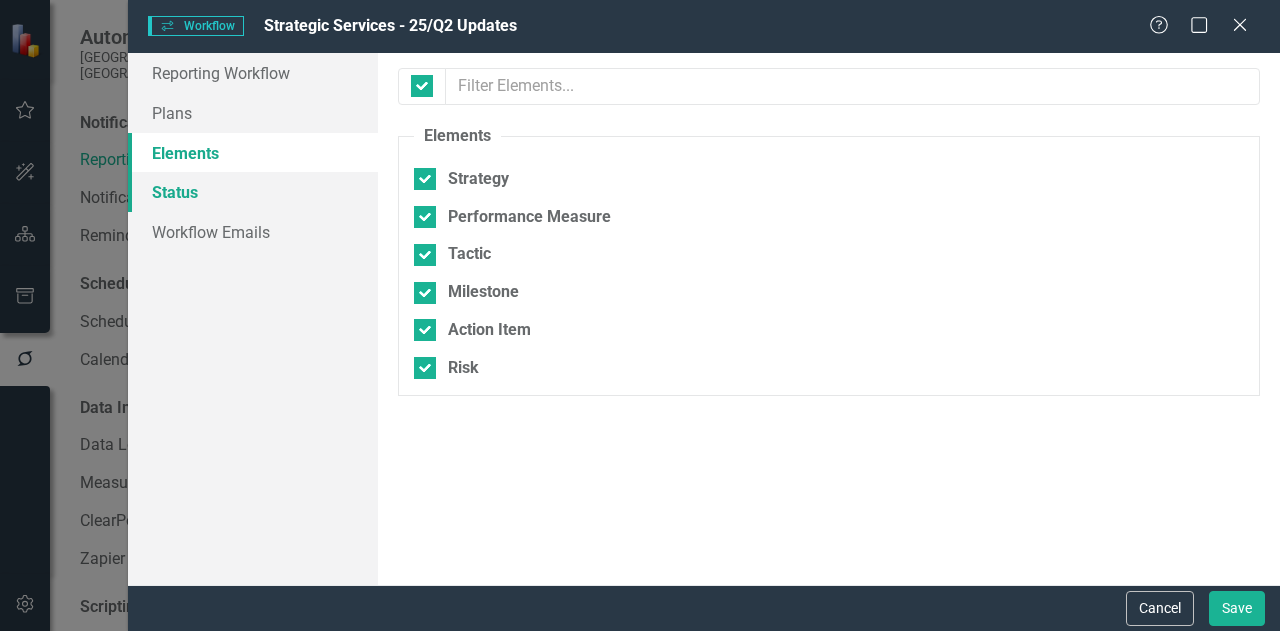 click on "Status" at bounding box center [253, 192] 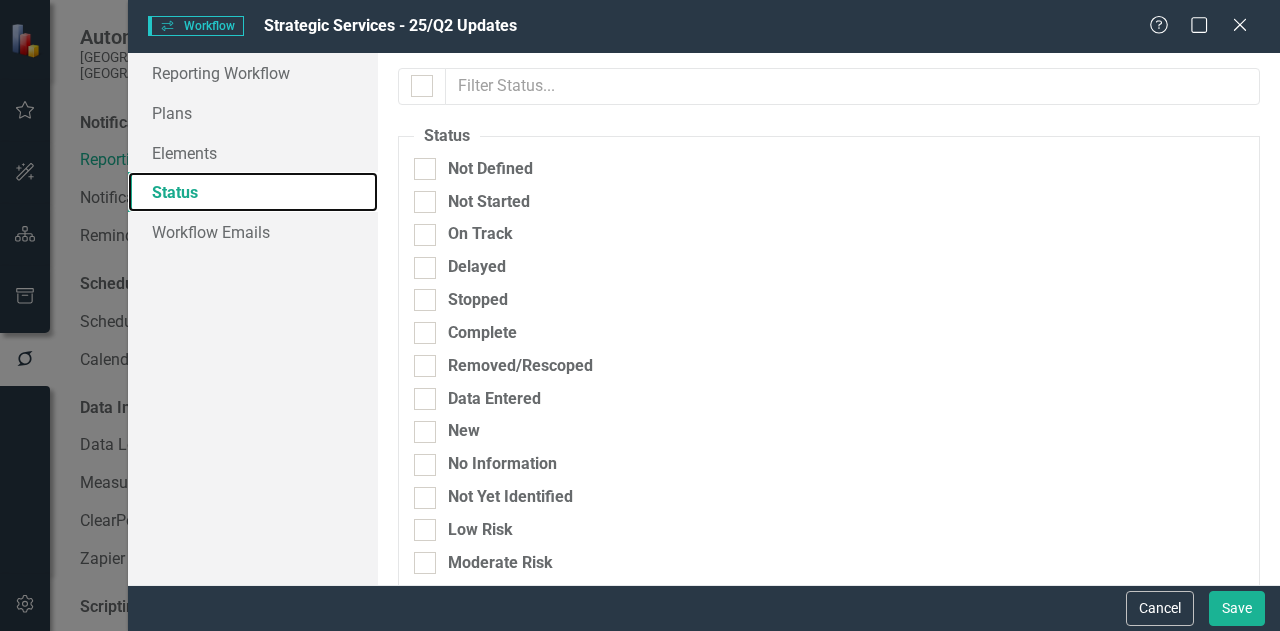 scroll, scrollTop: 80, scrollLeft: 0, axis: vertical 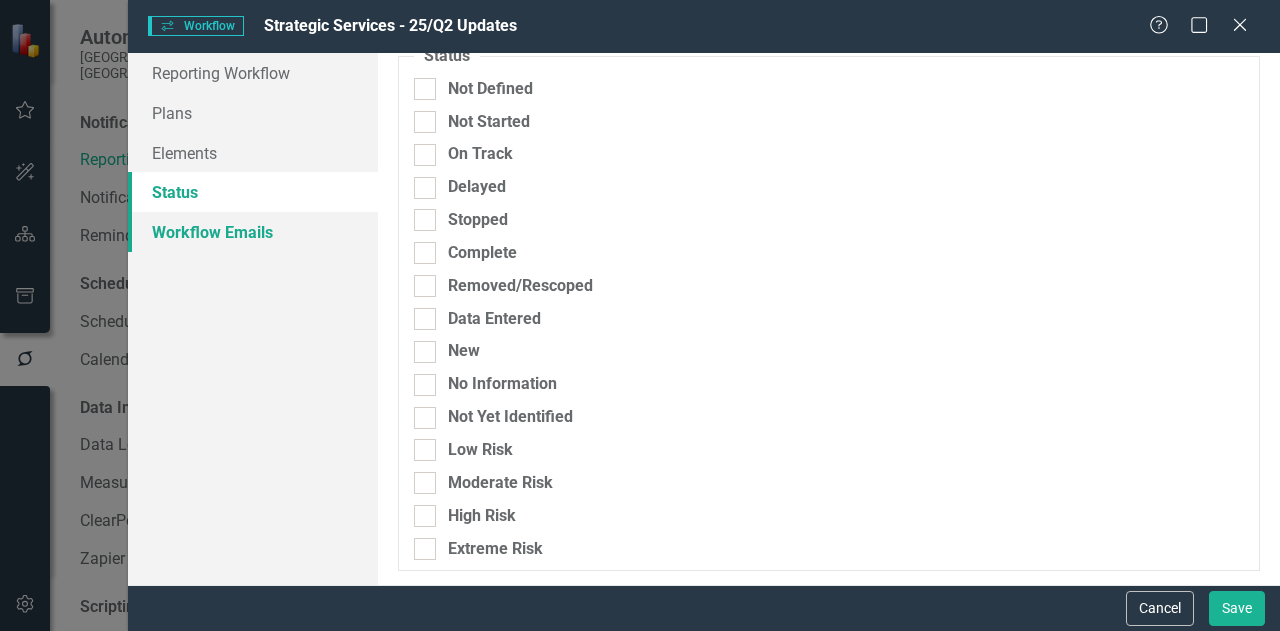 click on "Workflow Emails" at bounding box center [253, 232] 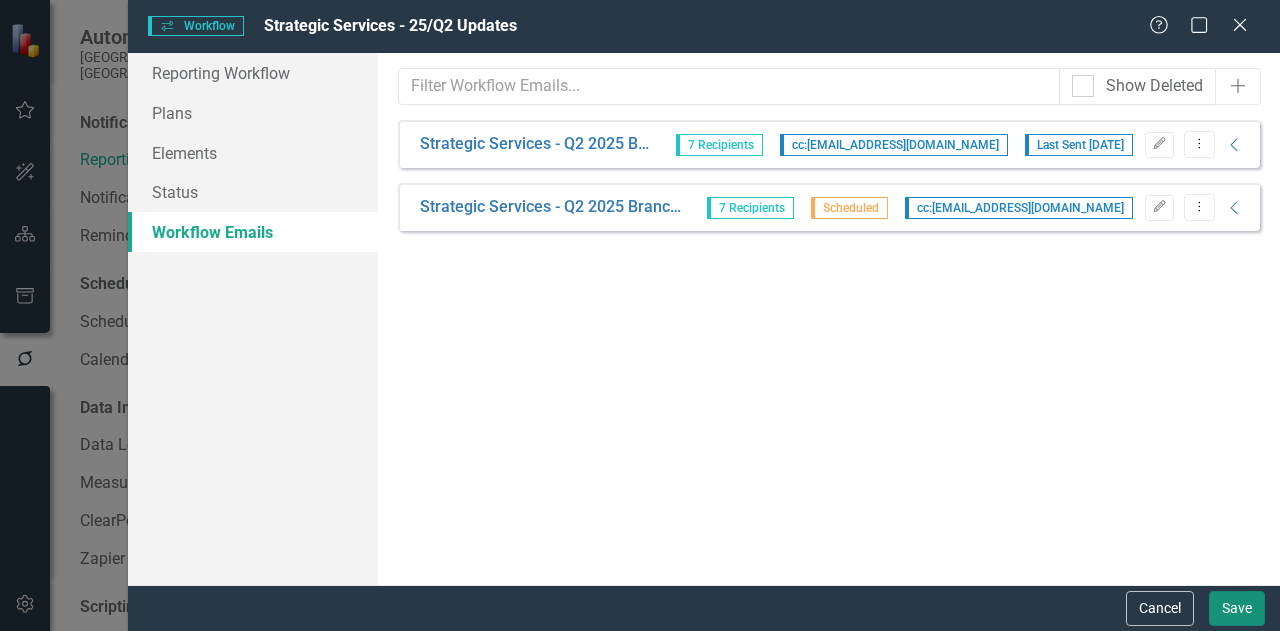 click on "Save" at bounding box center [1237, 608] 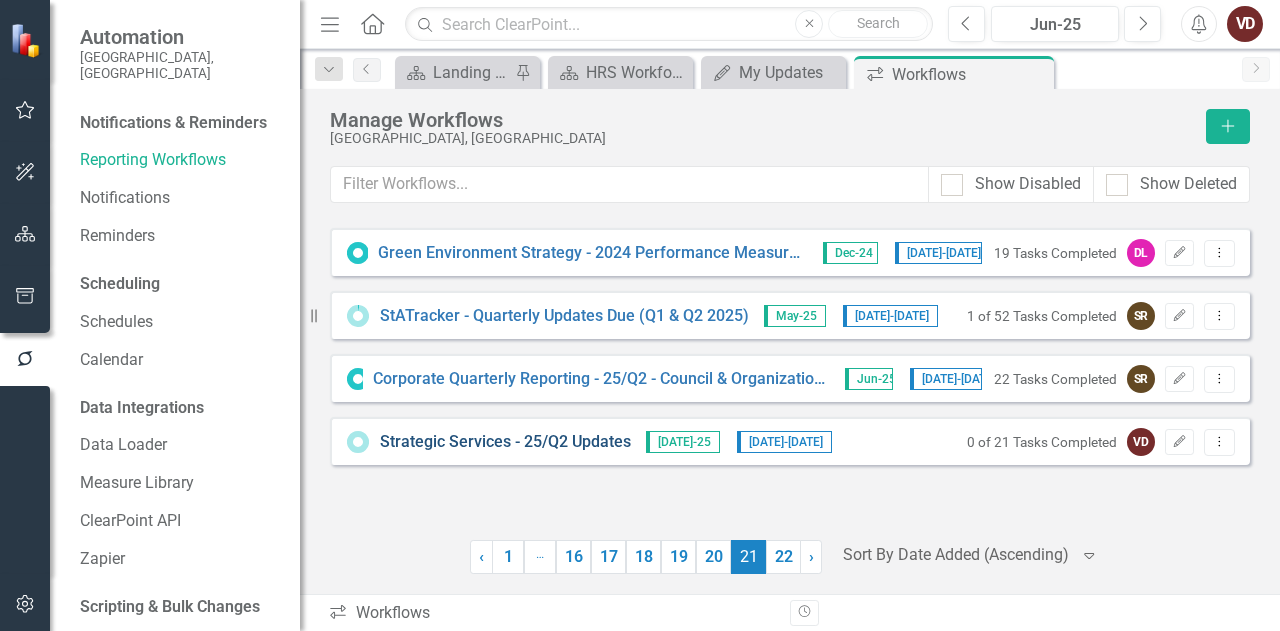 click on "Strategic Services - 25/Q2 Updates" at bounding box center [505, 442] 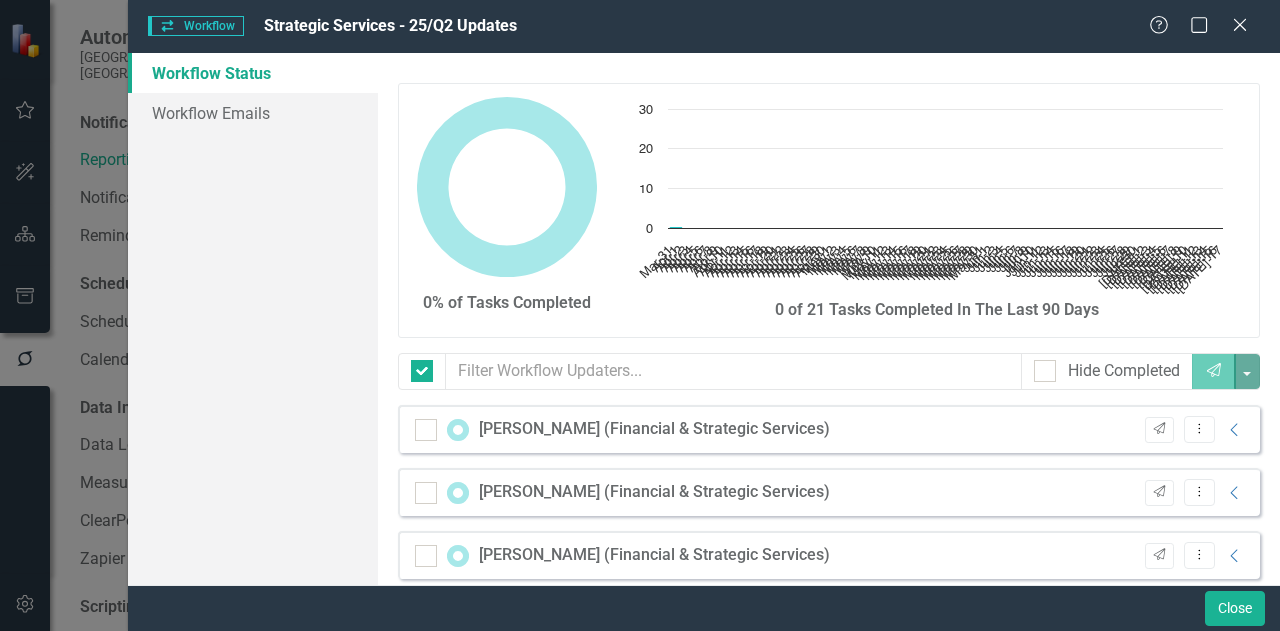 checkbox on "false" 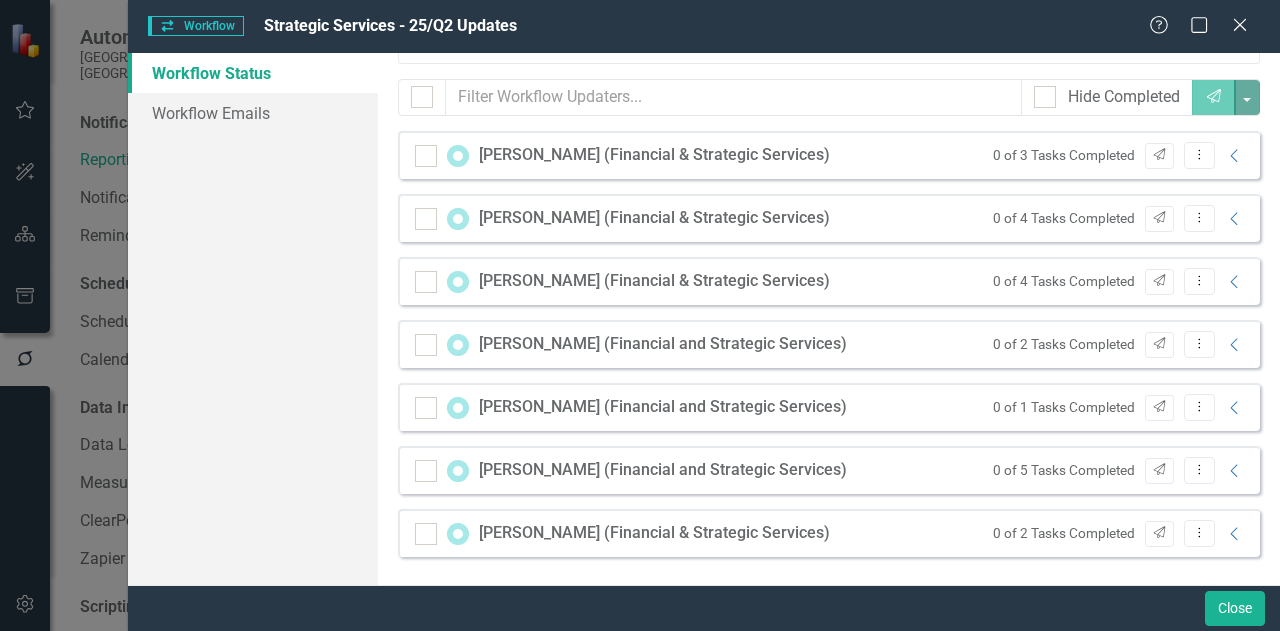 scroll, scrollTop: 274, scrollLeft: 0, axis: vertical 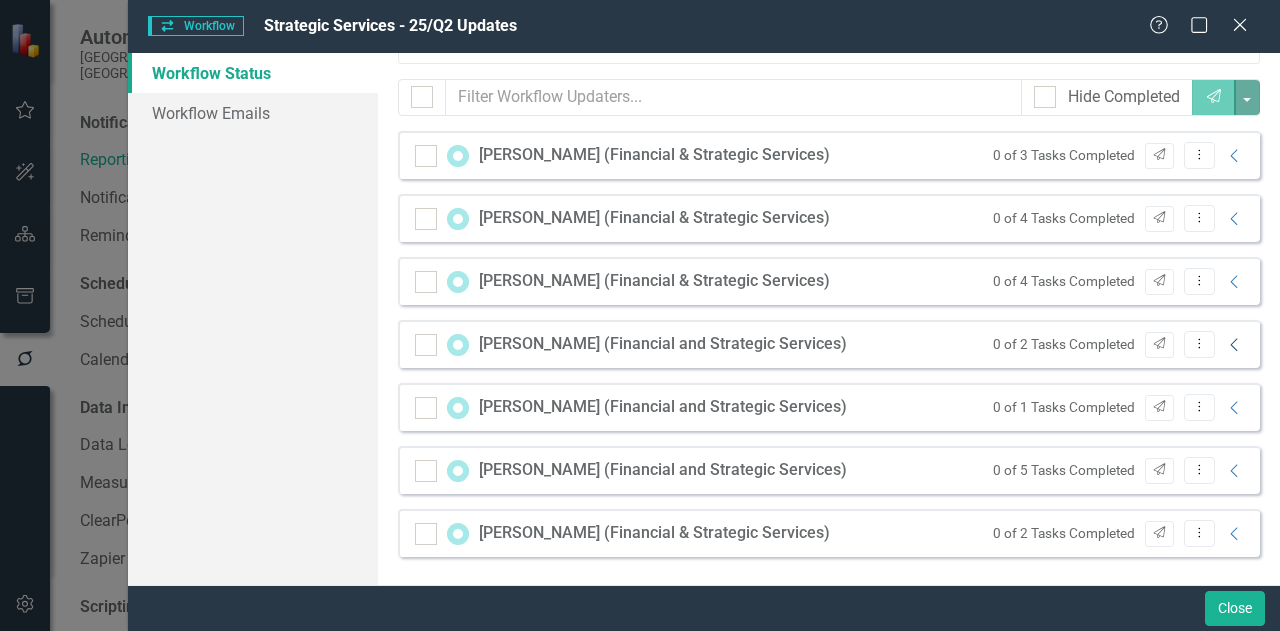 click on "Collapse" 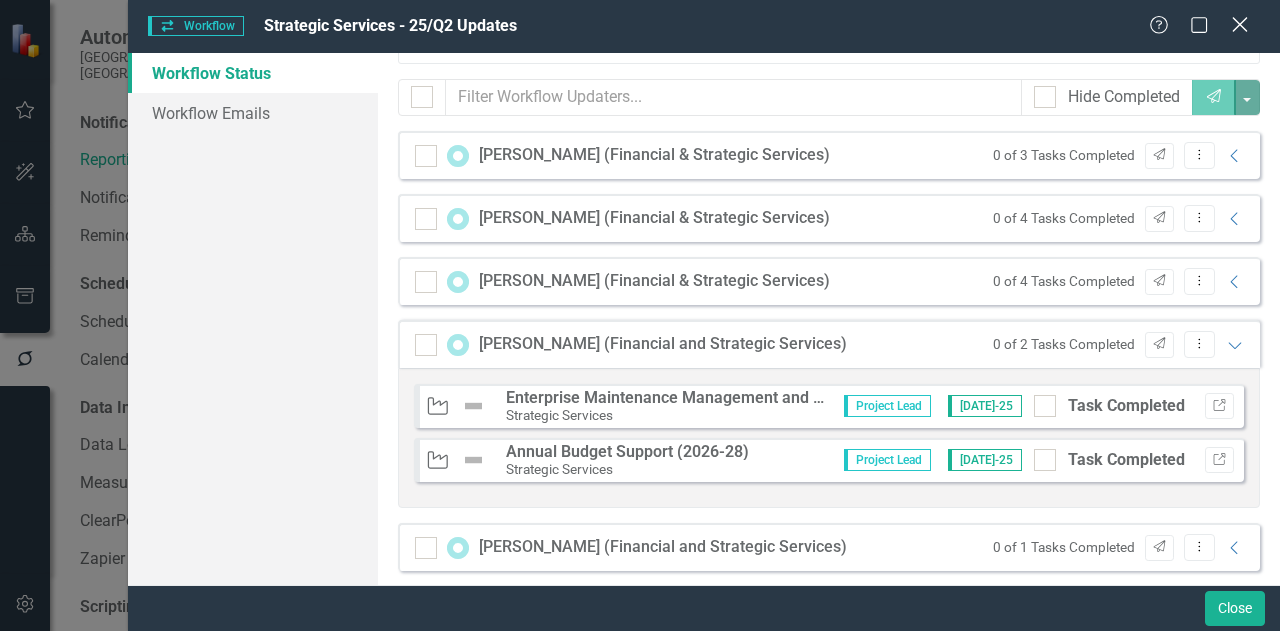 click on "Close" 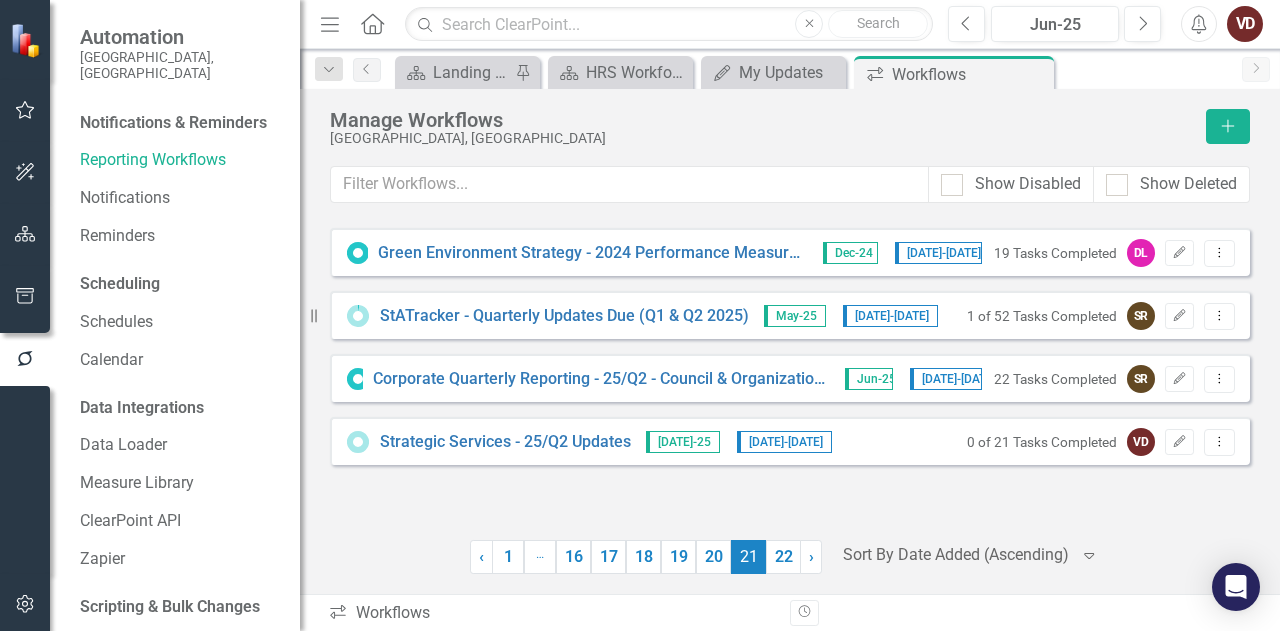 click 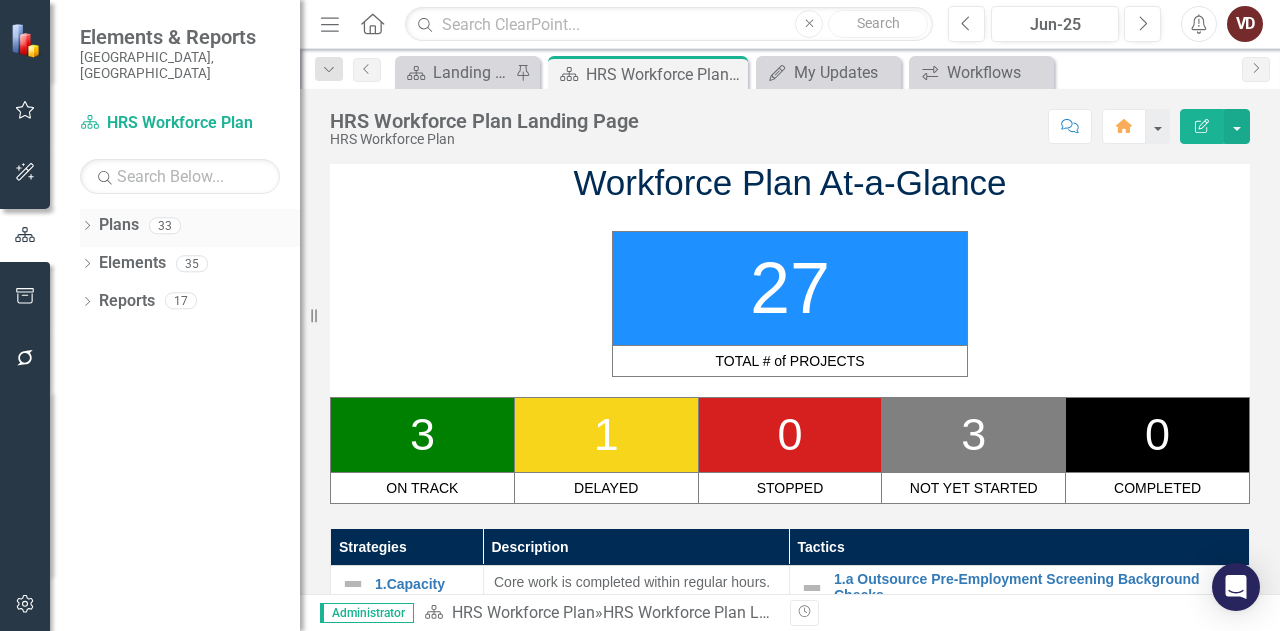 click on "Plans" at bounding box center (119, 225) 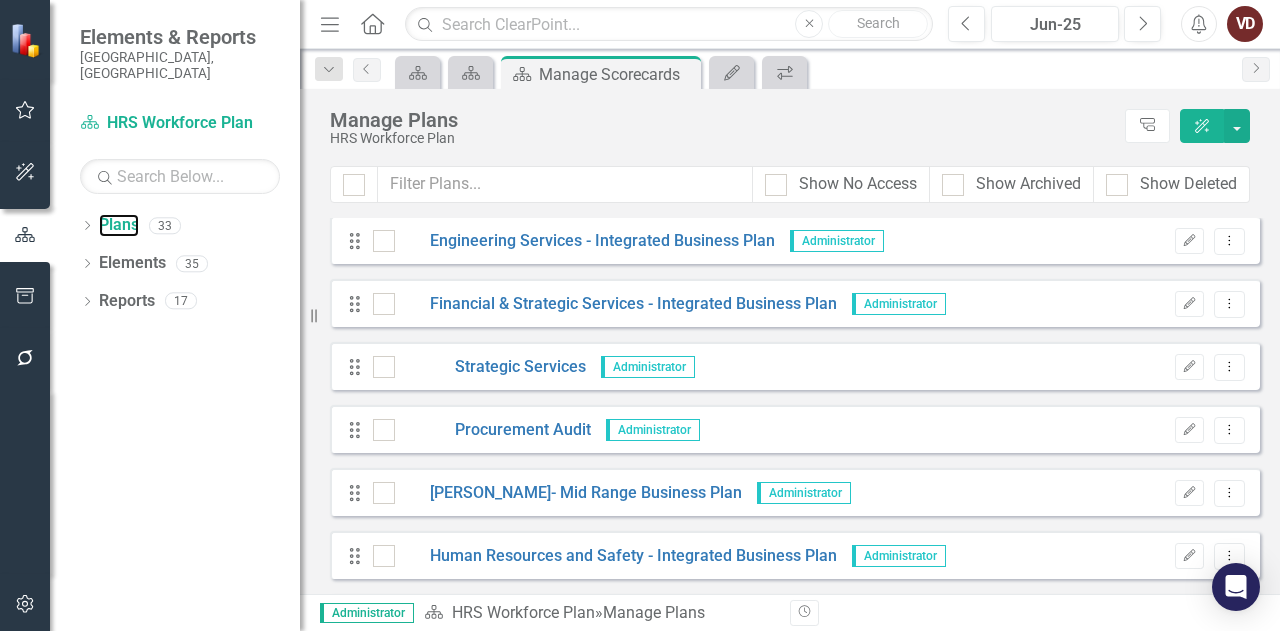 scroll, scrollTop: 763, scrollLeft: 0, axis: vertical 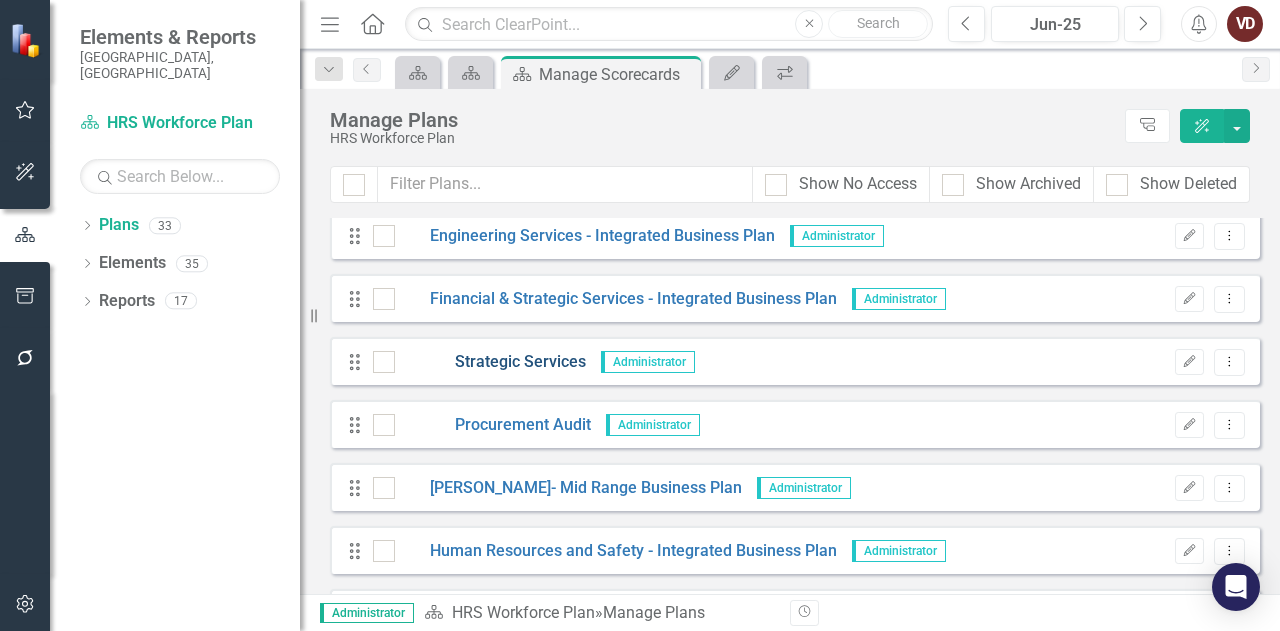 click on "Strategic Services" at bounding box center (490, 362) 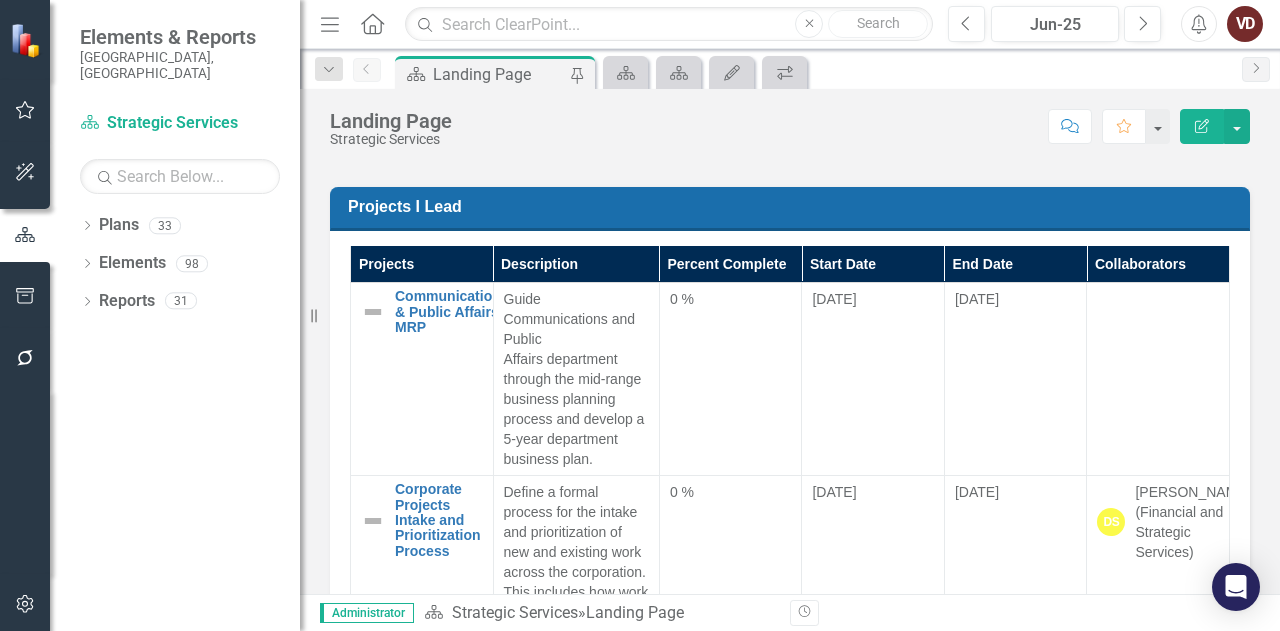scroll, scrollTop: 726, scrollLeft: 0, axis: vertical 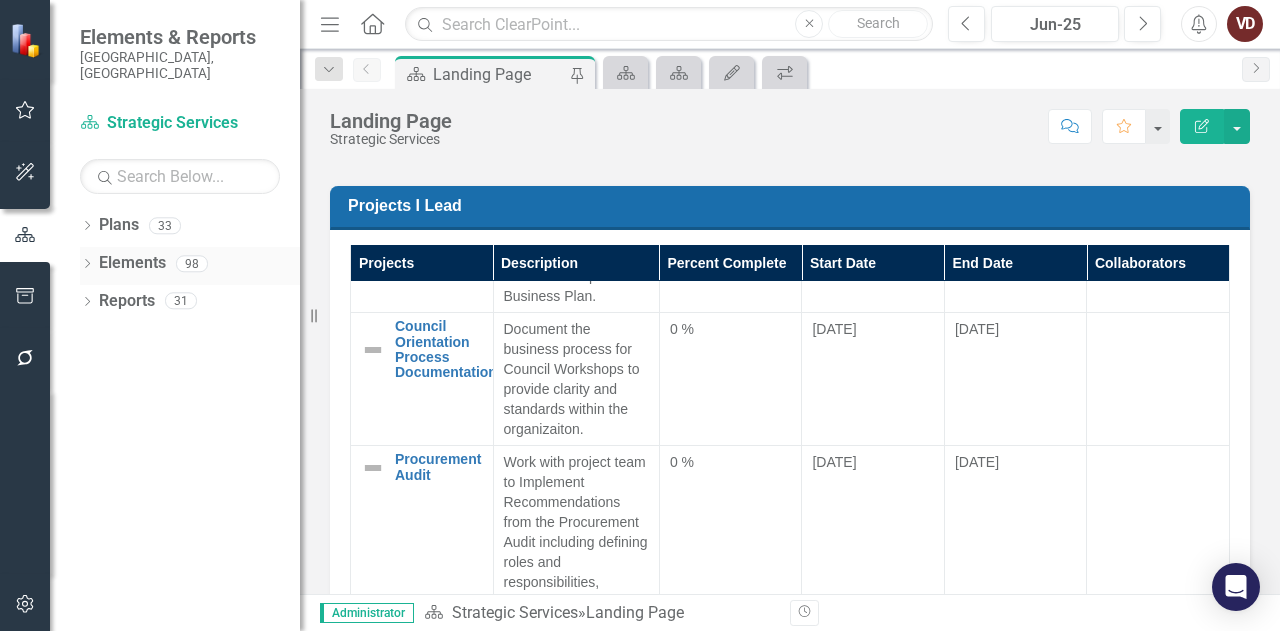 click on "Elements" at bounding box center (132, 263) 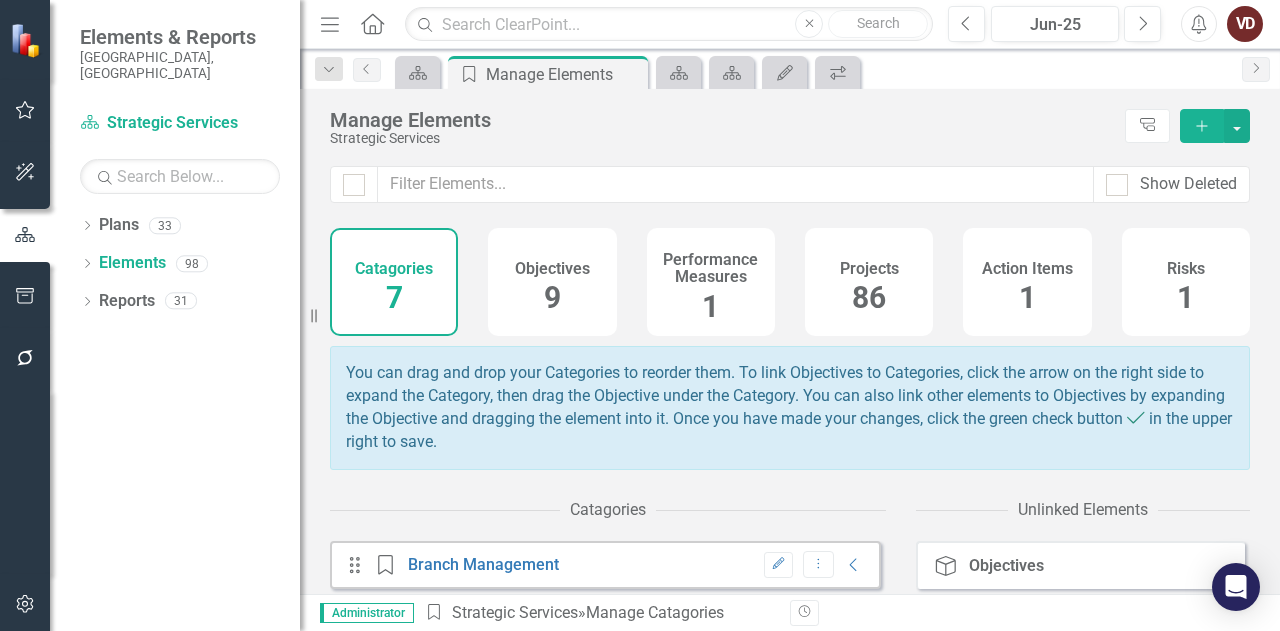 click on "Projects 86" at bounding box center [869, 282] 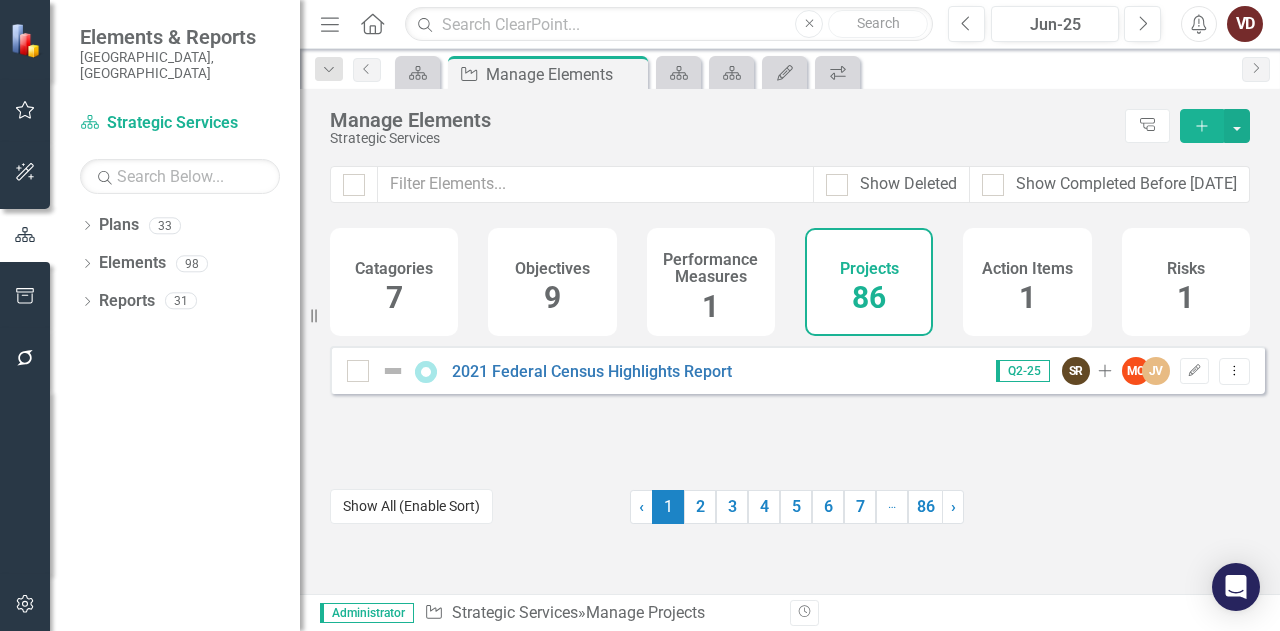 click on "Show All  (Enable Sort)" at bounding box center [411, 506] 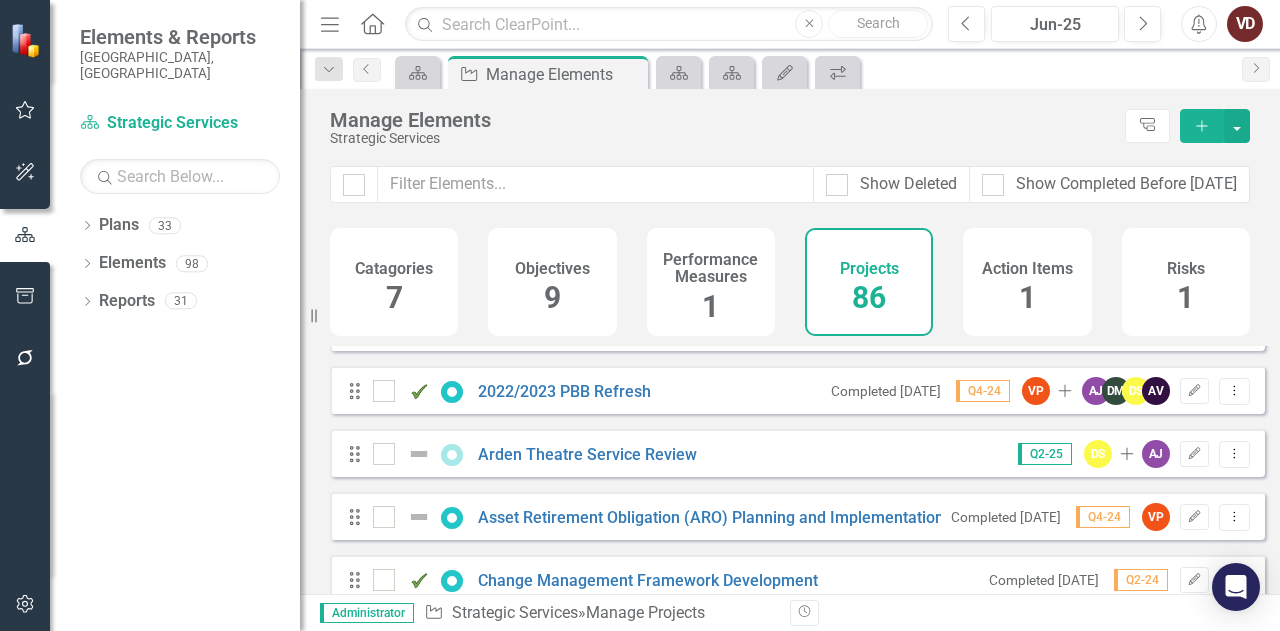scroll, scrollTop: 53, scrollLeft: 0, axis: vertical 